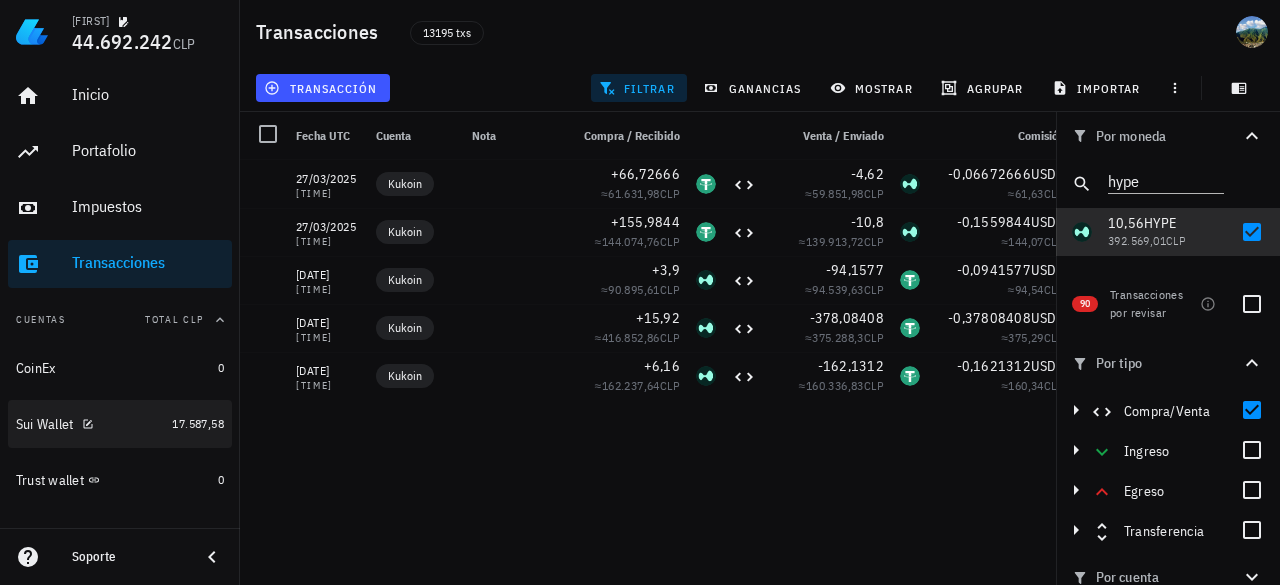 scroll, scrollTop: 0, scrollLeft: 0, axis: both 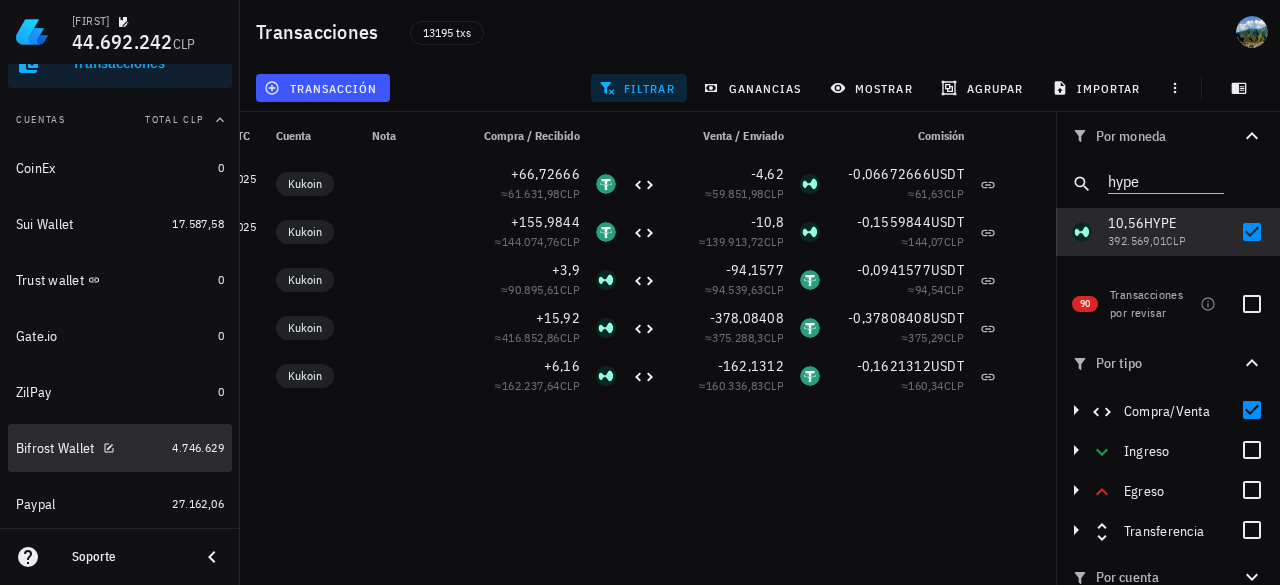click on "Bifrost Wallet" at bounding box center [90, 448] 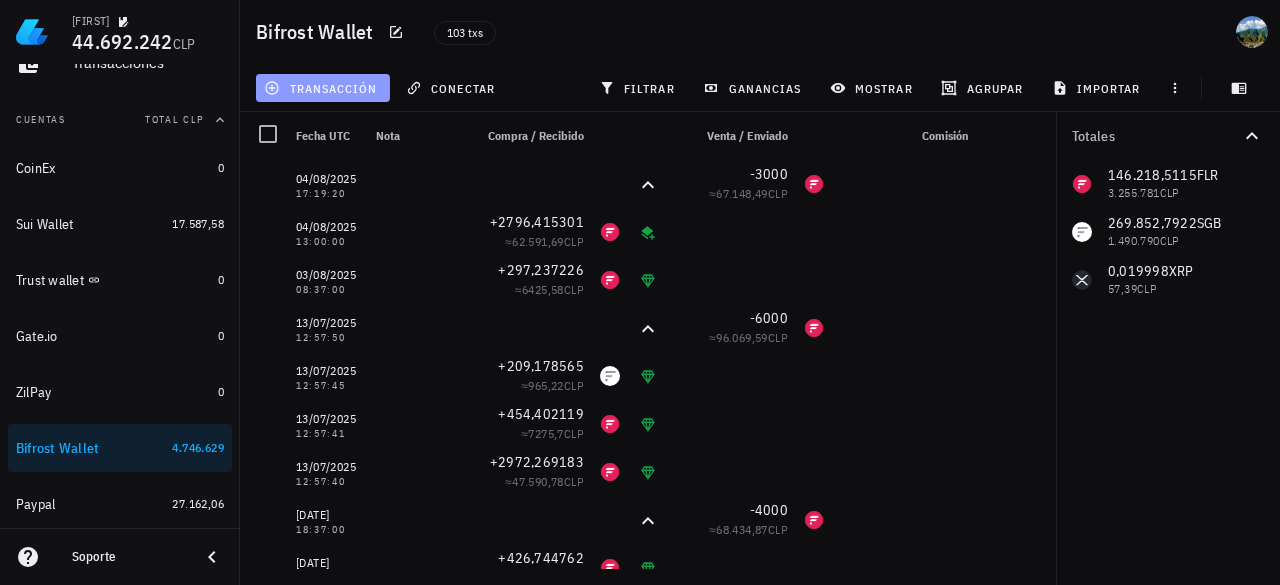 click on "transacción" at bounding box center [323, 88] 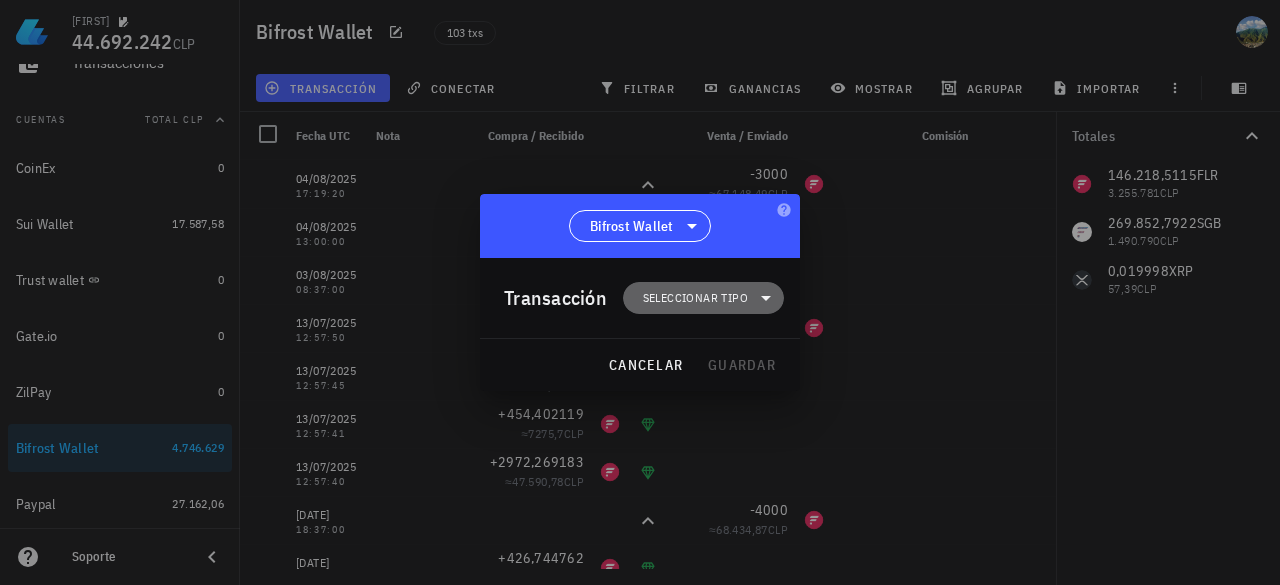 click on "Seleccionar tipo" at bounding box center [703, 298] 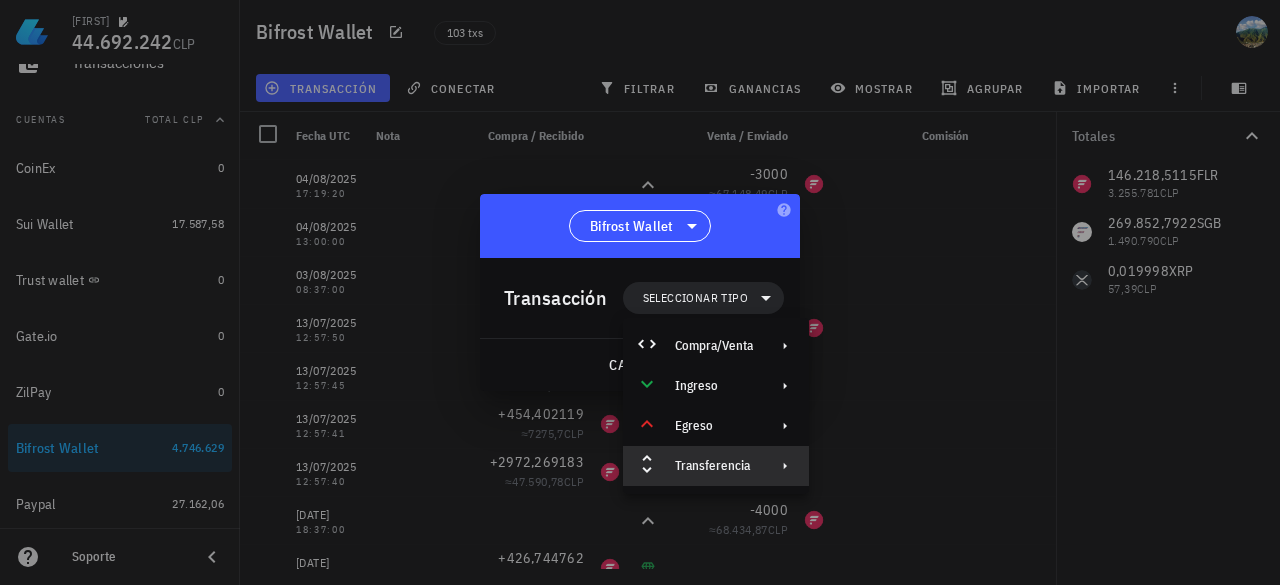 click on "Transferencia" at bounding box center (714, 466) 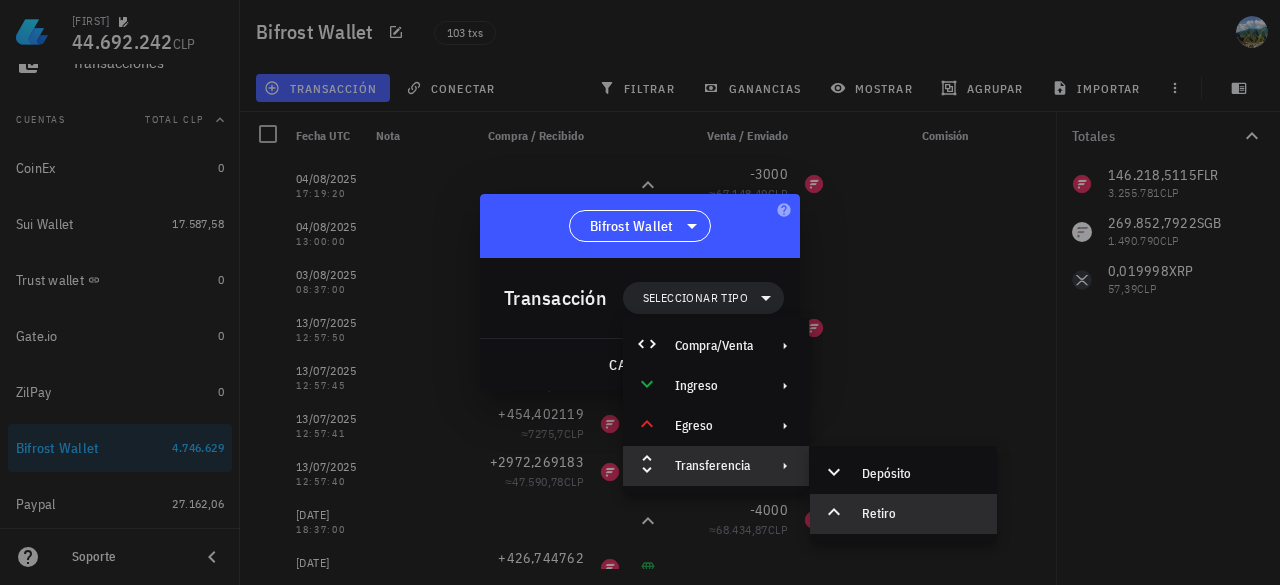 click on "Retiro" at bounding box center [921, 514] 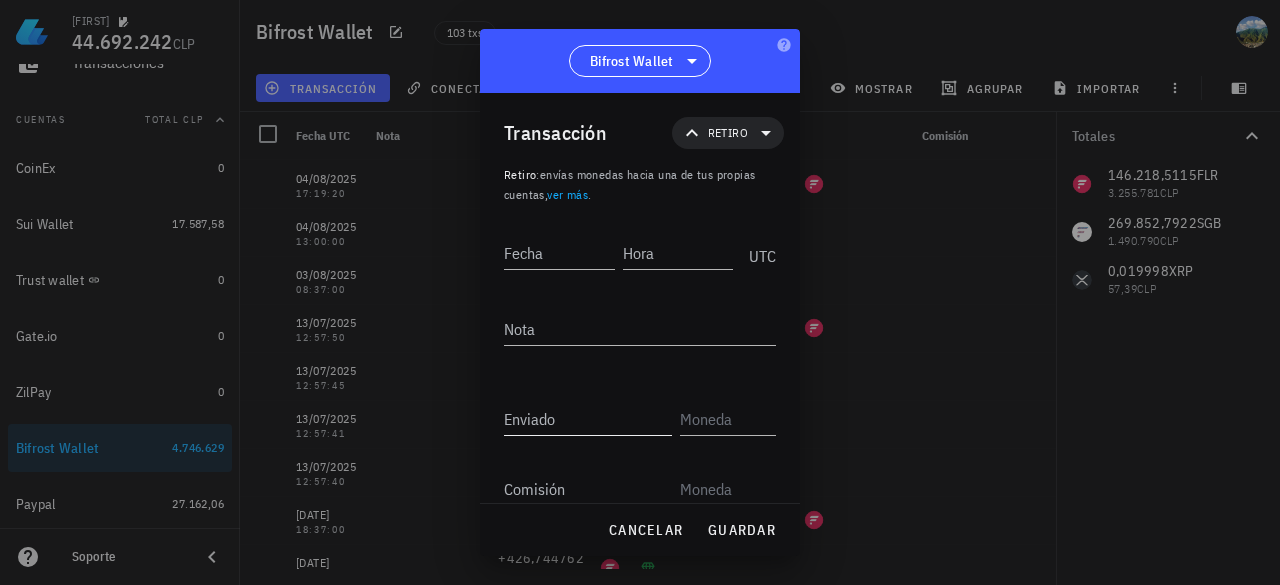 click on "Enviado" at bounding box center (588, 419) 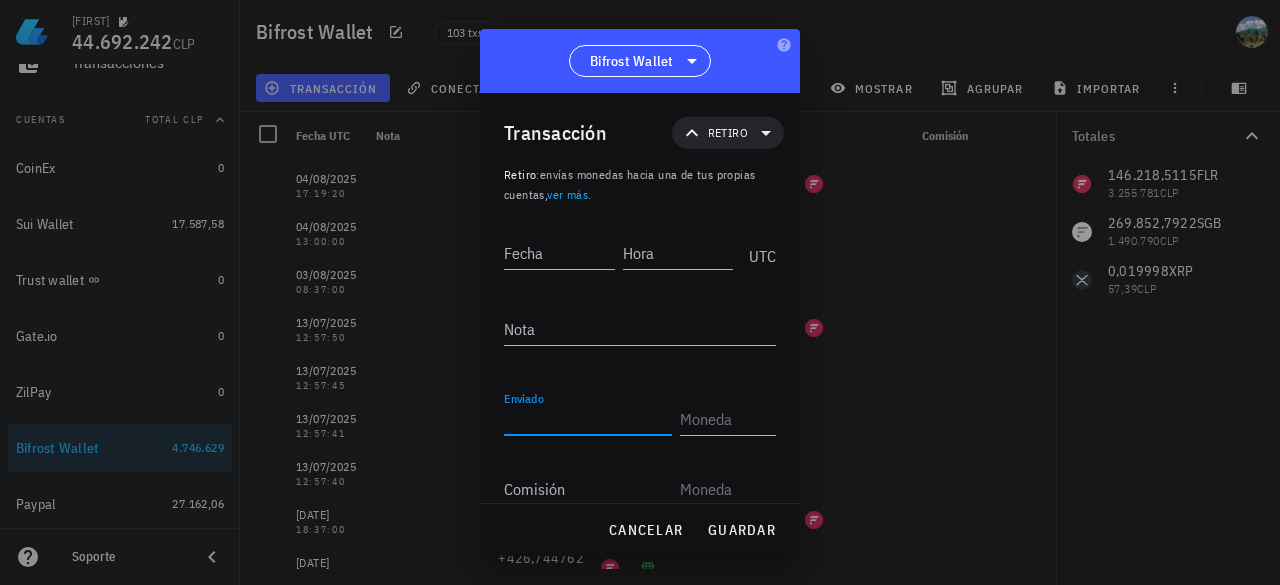 paste on "20250609" 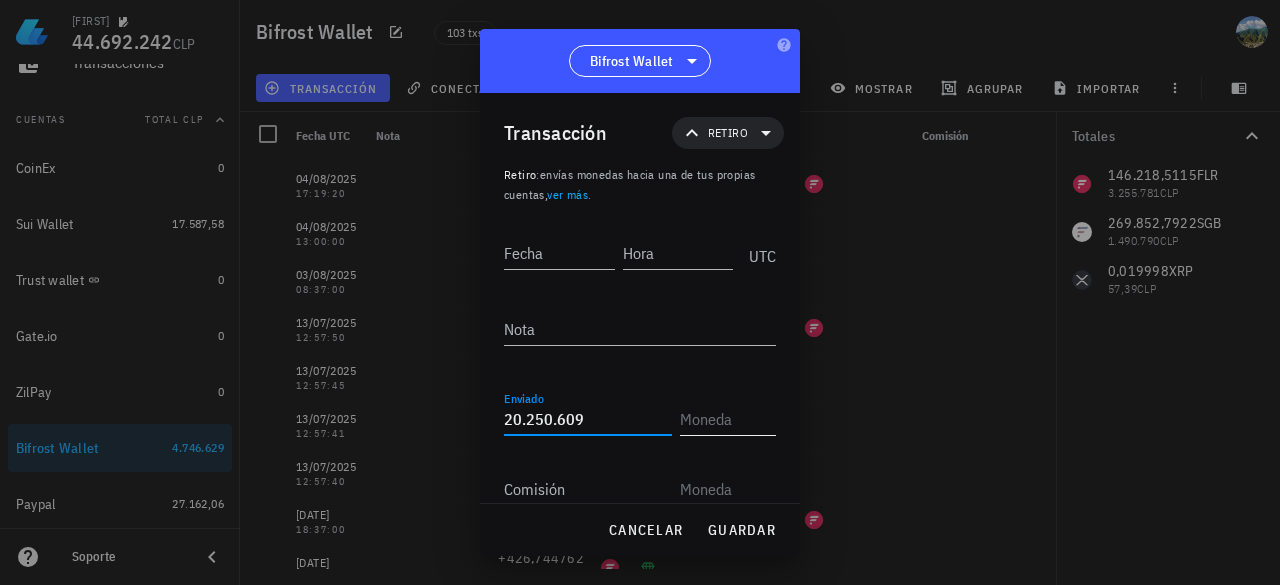 click at bounding box center (726, 419) 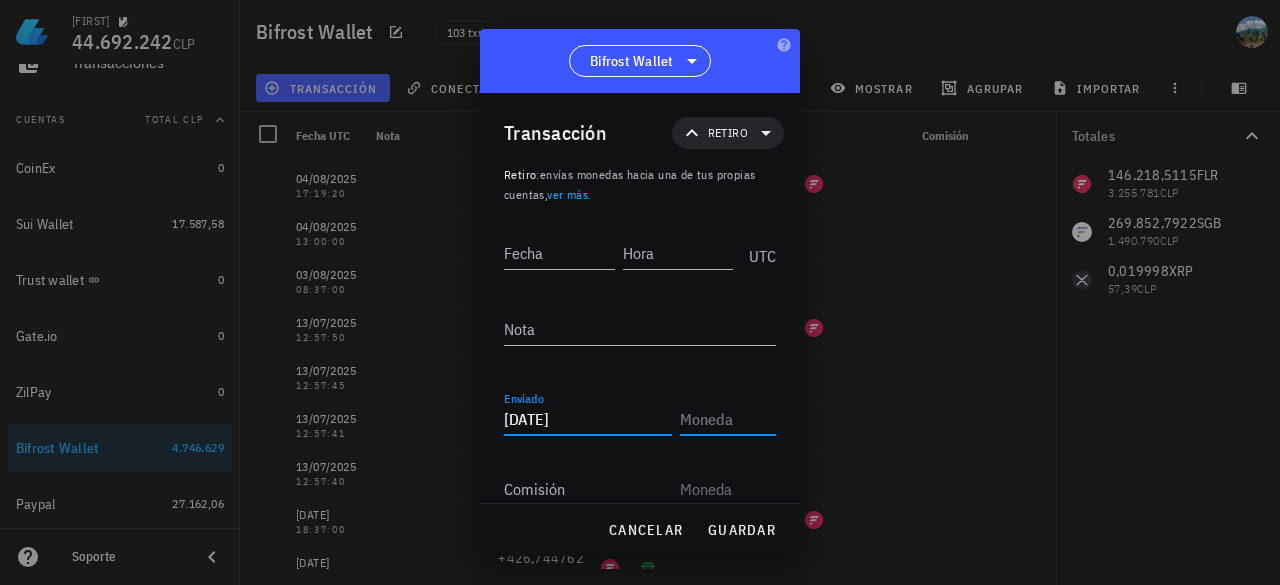 click on "20250609" at bounding box center (588, 419) 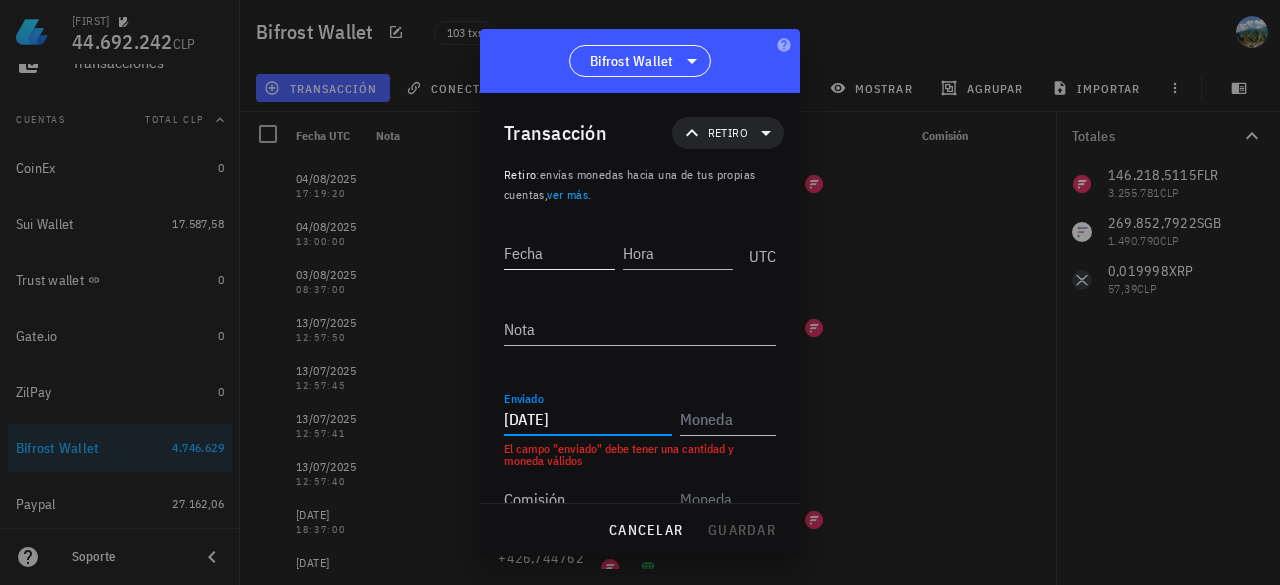 type on "20.250.609" 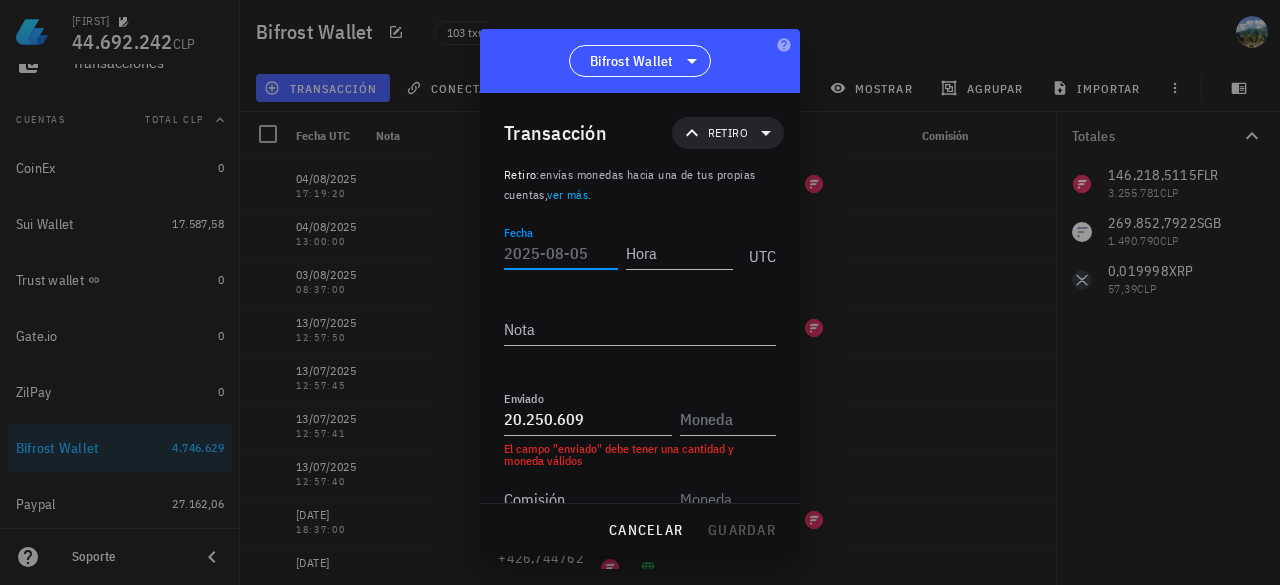 click on "Fecha" at bounding box center [561, 253] 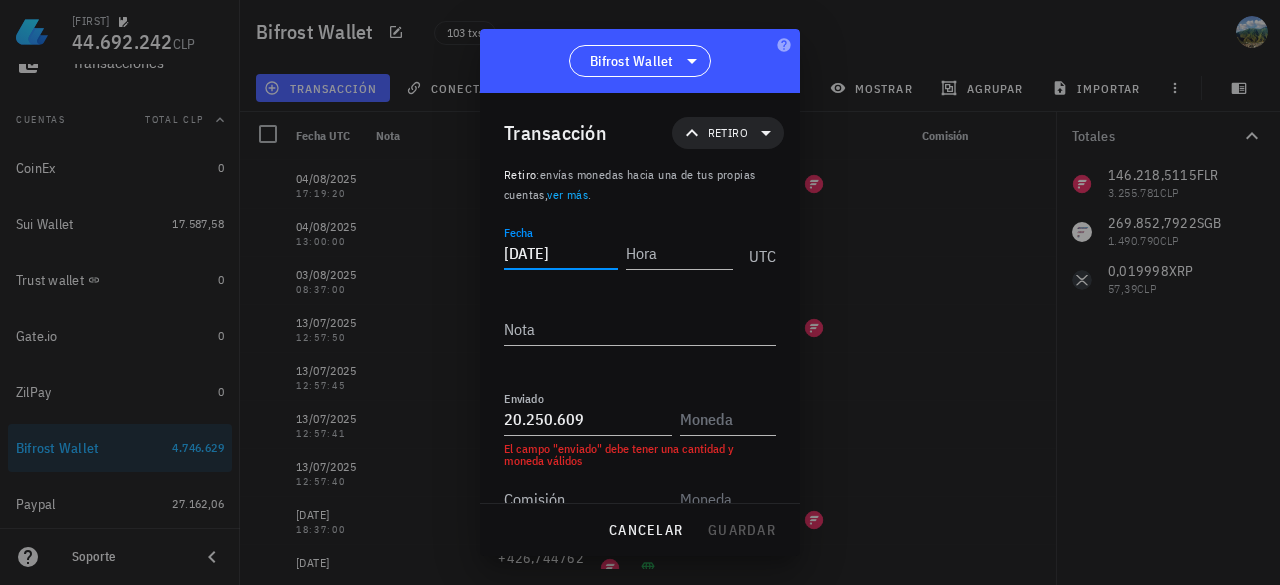 type on "2025-06-09" 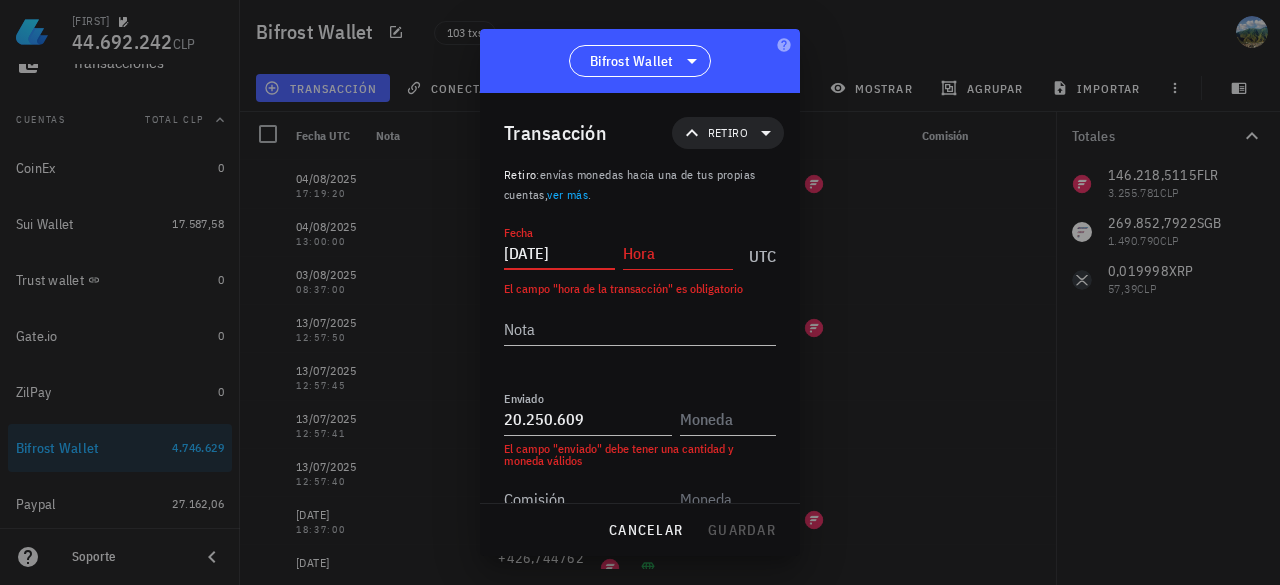 click on "Hora" at bounding box center (678, 253) 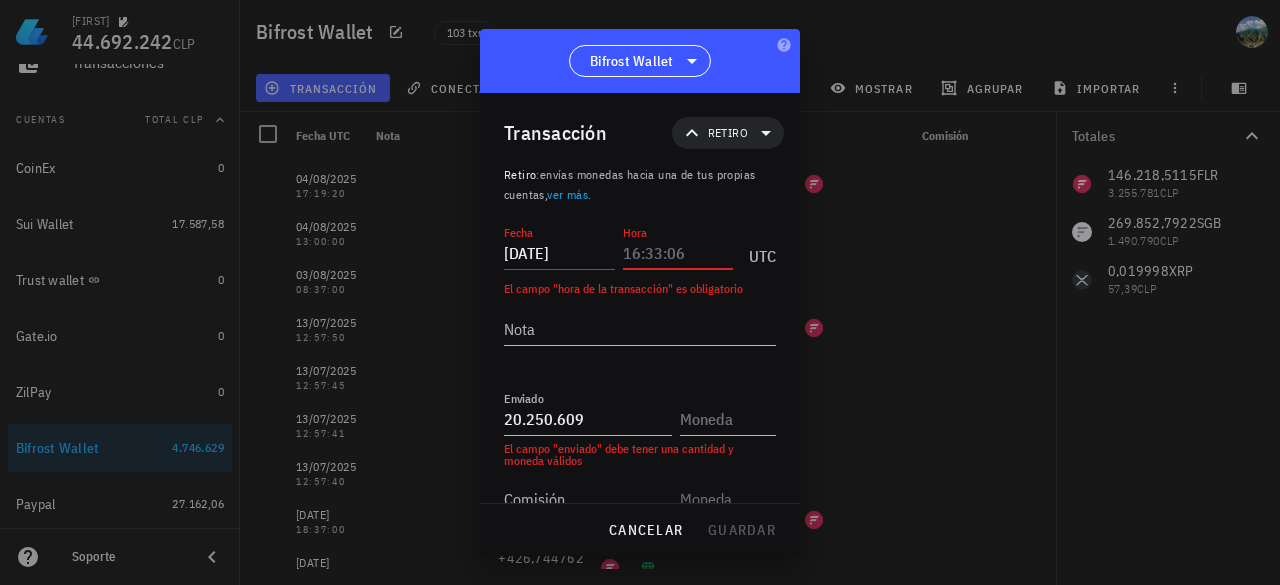 paste on "18:37:21" 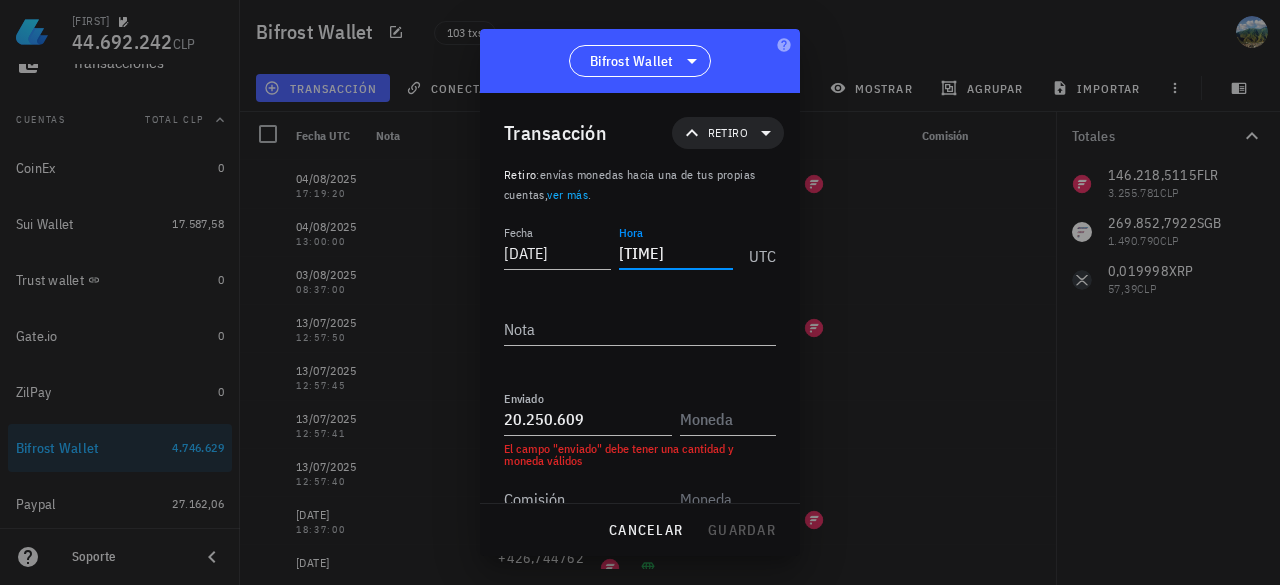 type on "18:37:21" 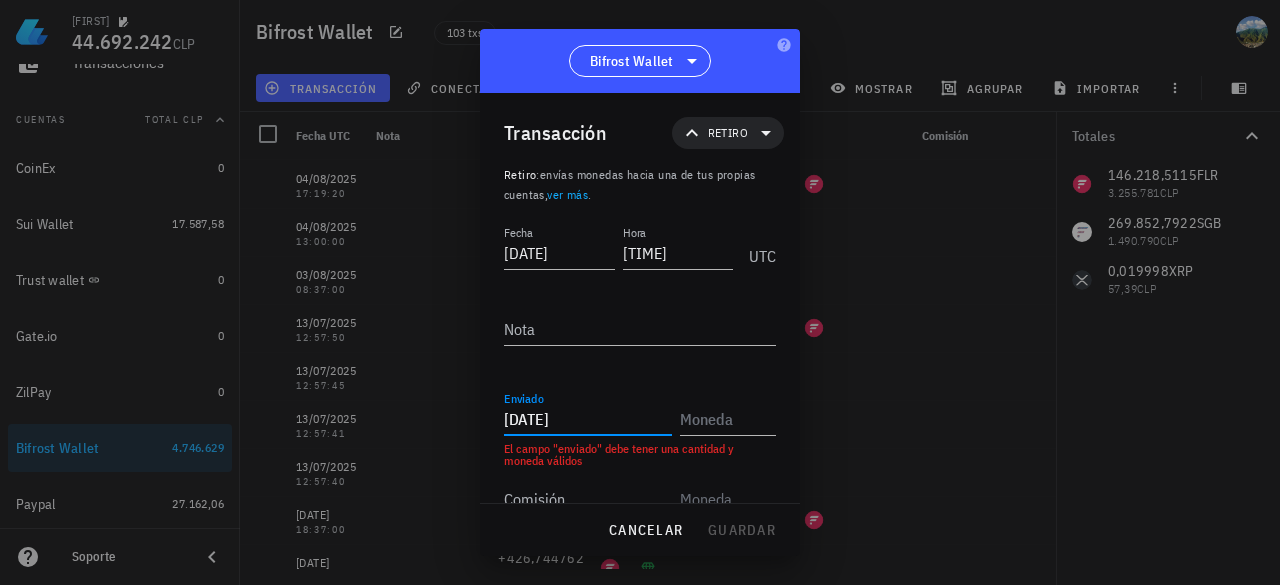 drag, startPoint x: 601, startPoint y: 422, endPoint x: 463, endPoint y: 421, distance: 138.00362 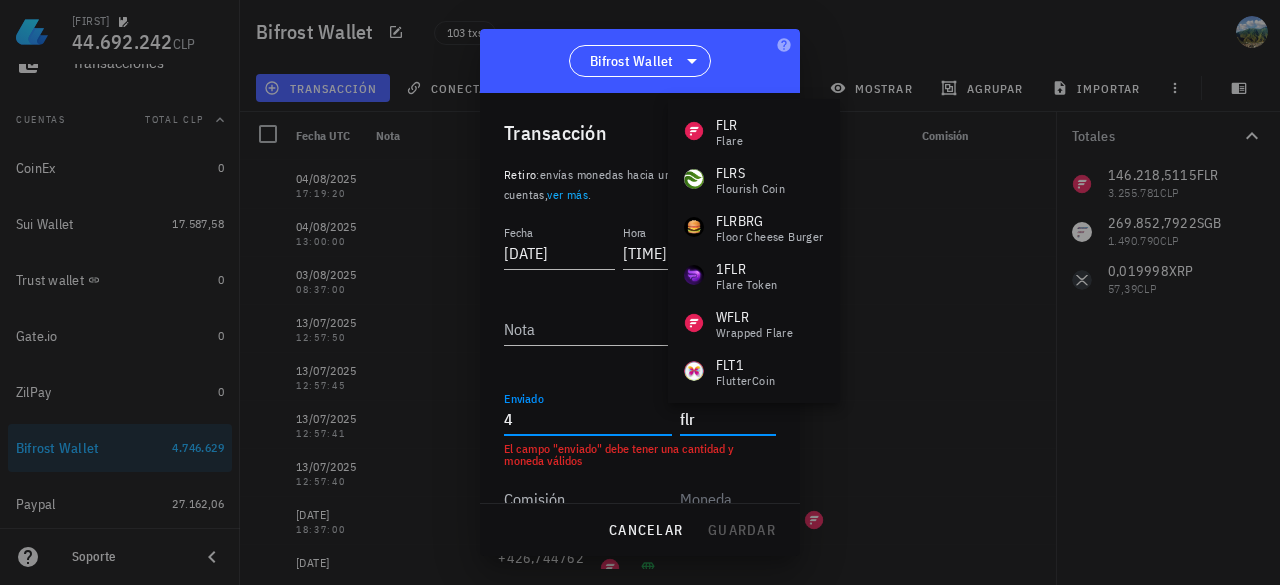 click on "4" at bounding box center (588, 419) 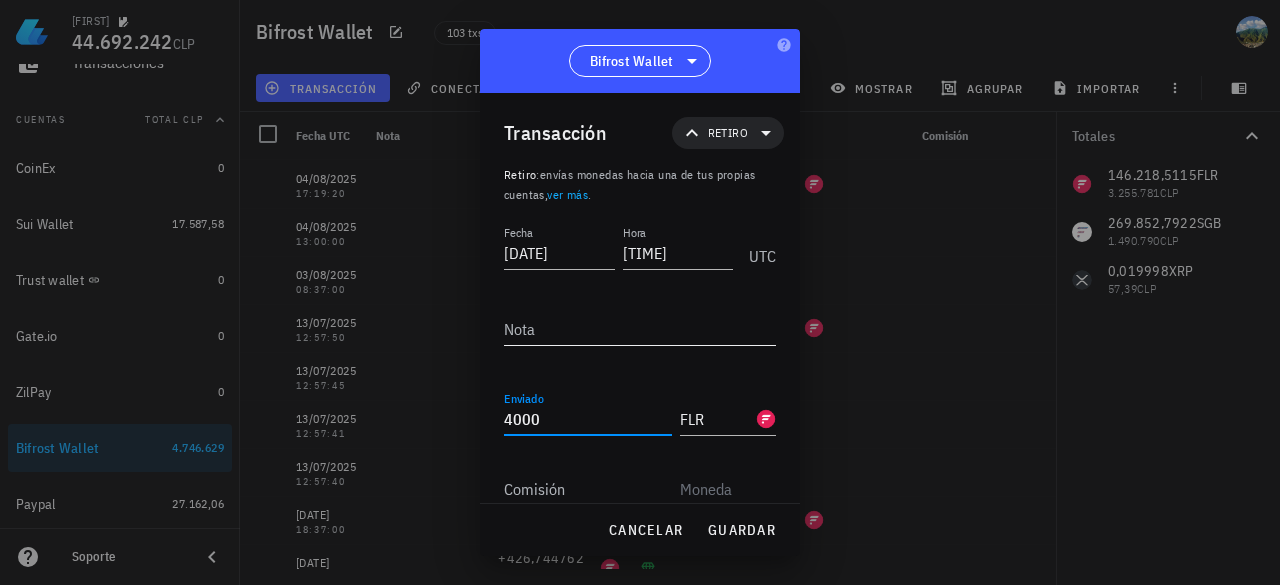 type on "4.000" 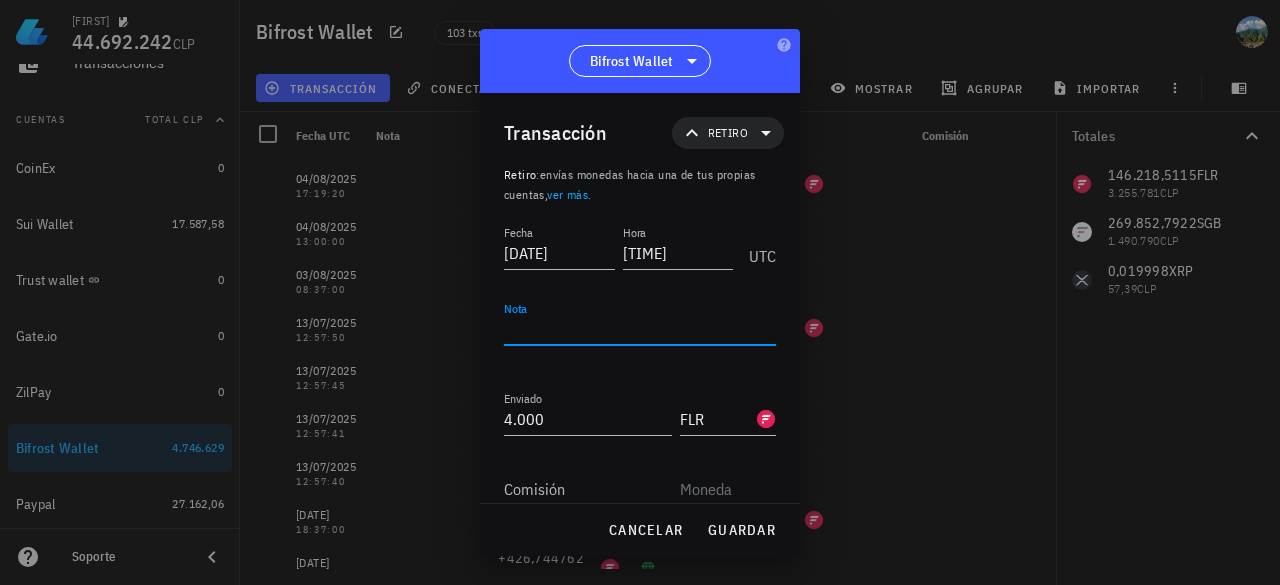 click on "Nota" at bounding box center (640, 329) 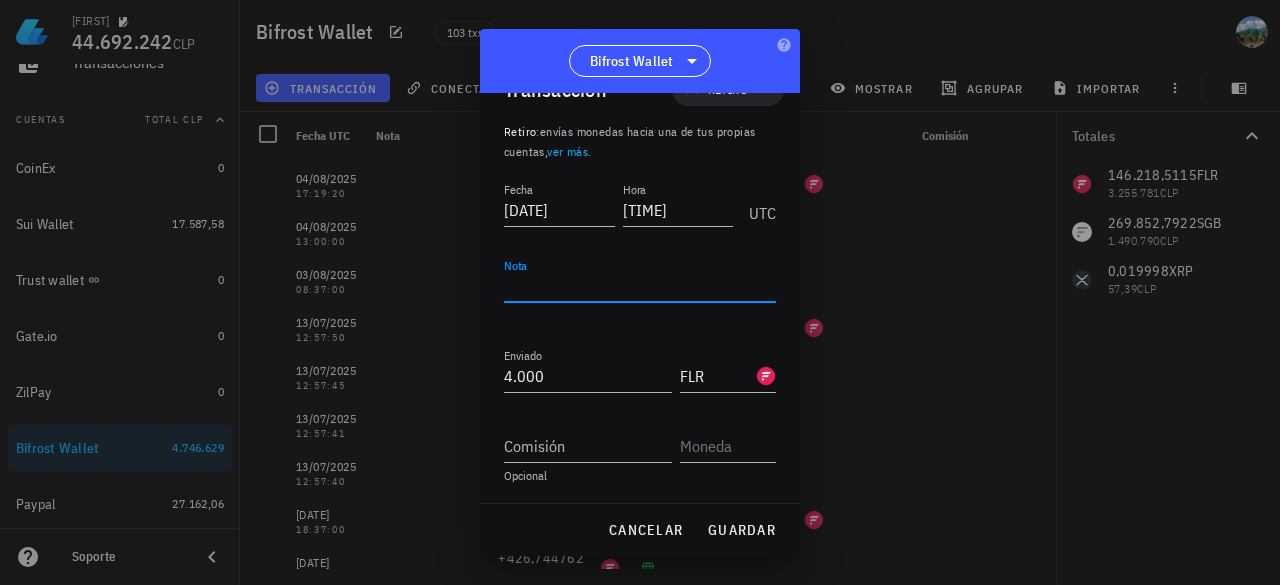 scroll, scrollTop: 44, scrollLeft: 0, axis: vertical 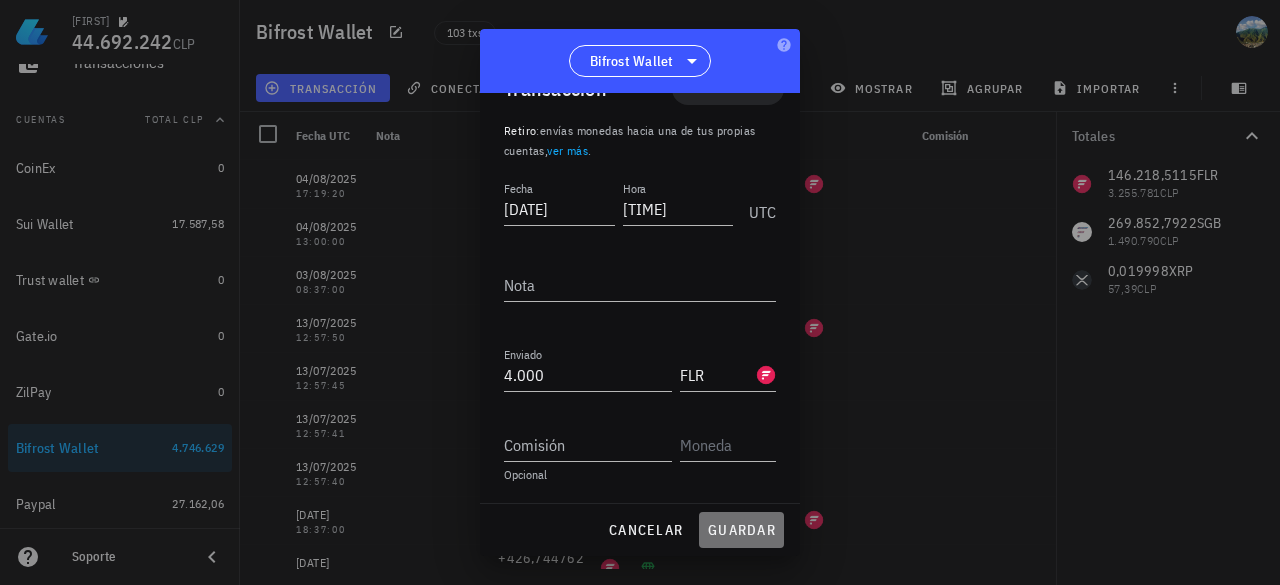 click on "guardar" at bounding box center (741, 530) 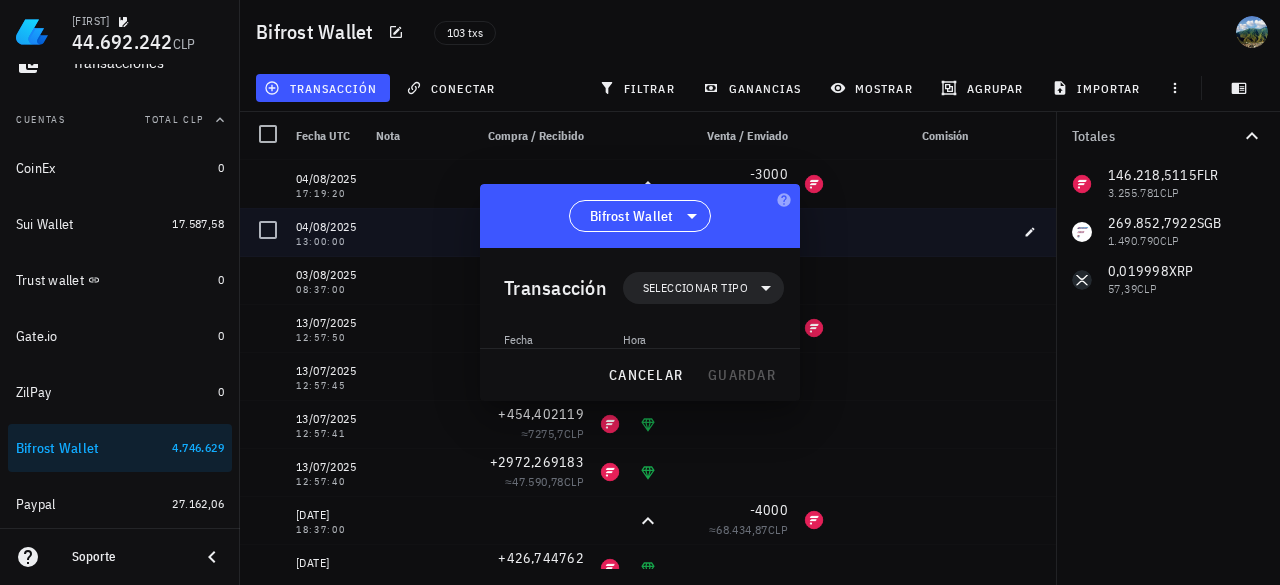 scroll, scrollTop: 0, scrollLeft: 0, axis: both 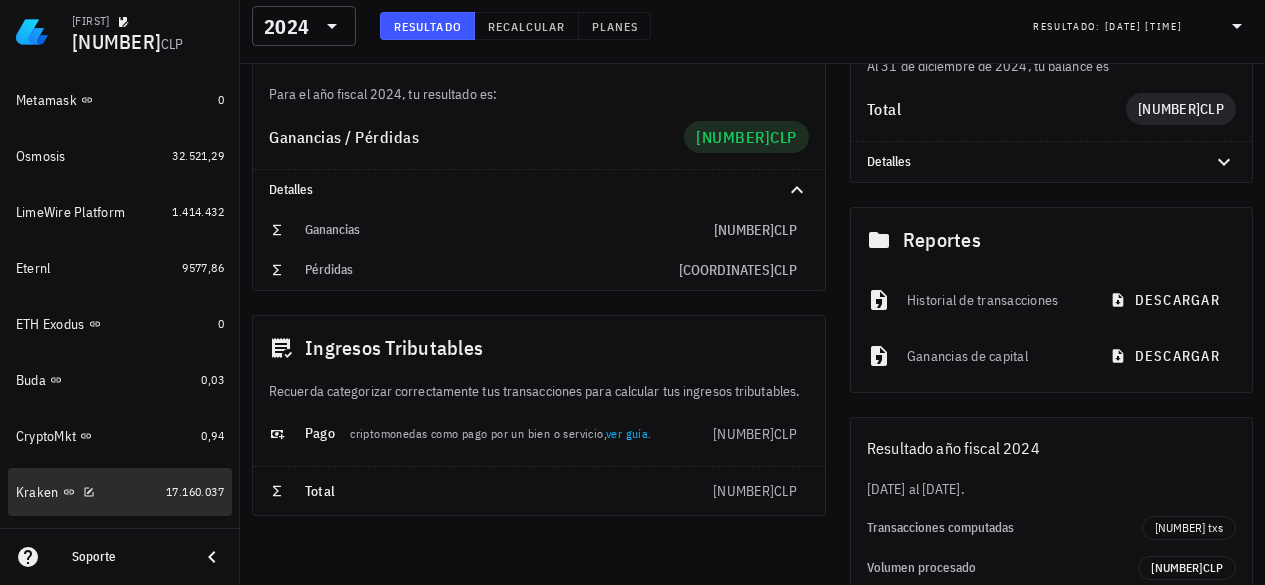 click on "17.160.037" at bounding box center (195, 492) 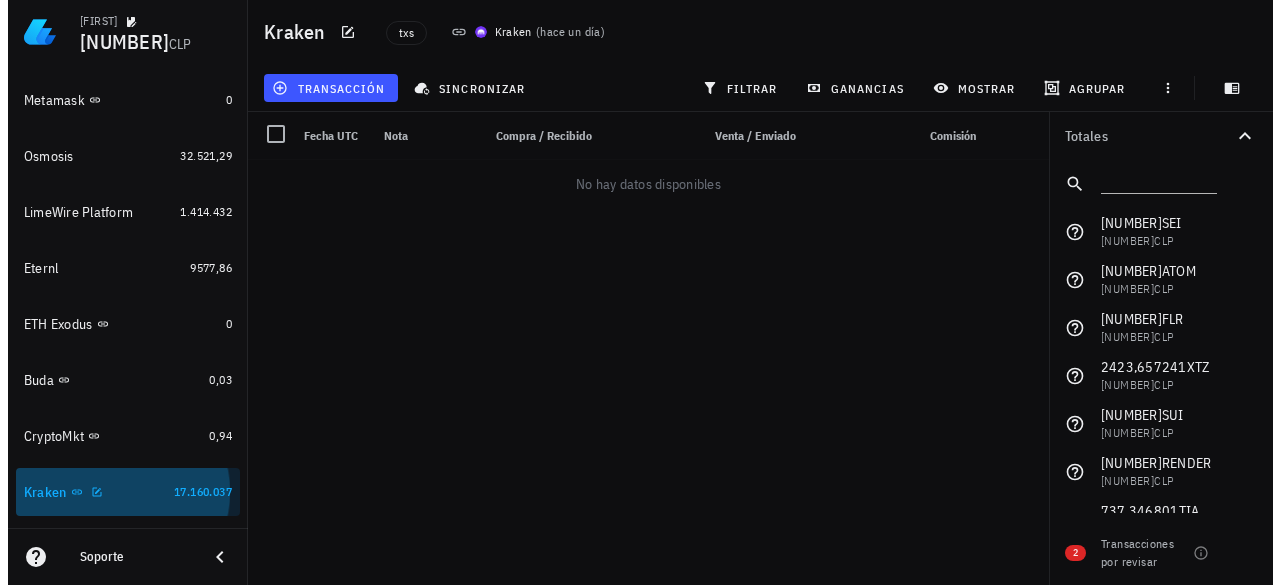 scroll, scrollTop: 0, scrollLeft: 0, axis: both 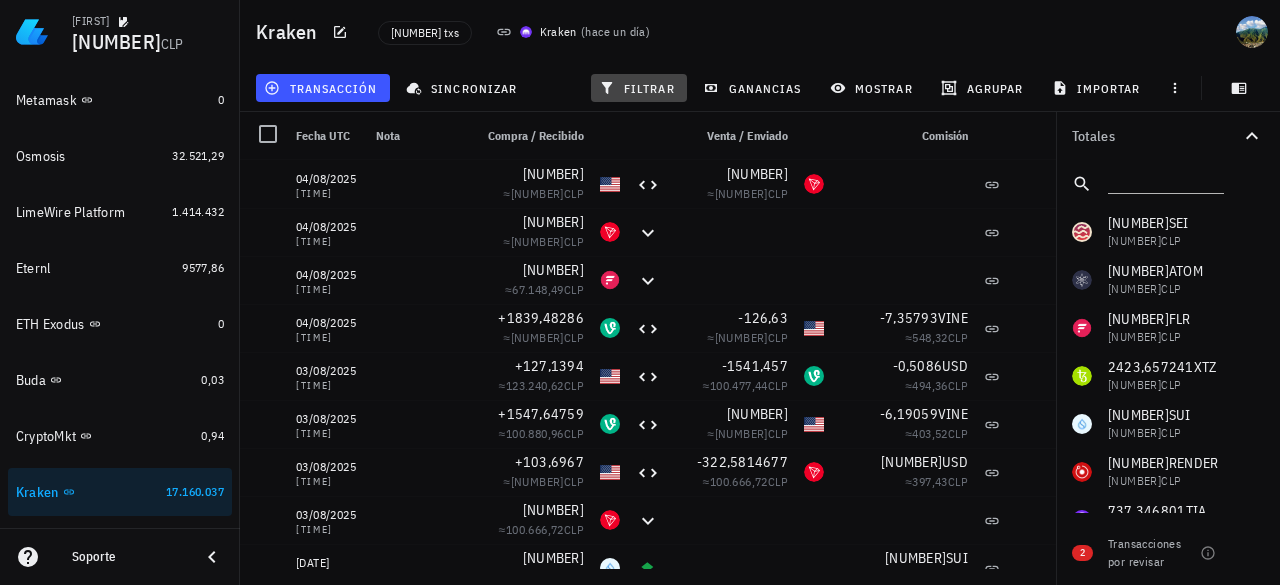 click on "filtrar" at bounding box center (639, 88) 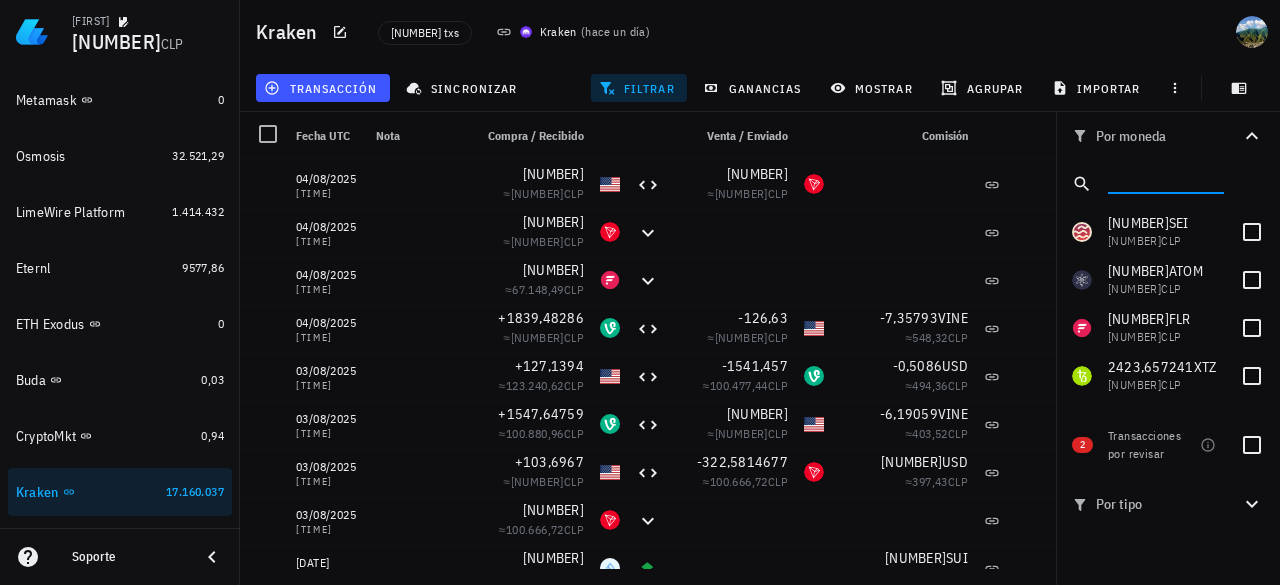 click at bounding box center (1164, 180) 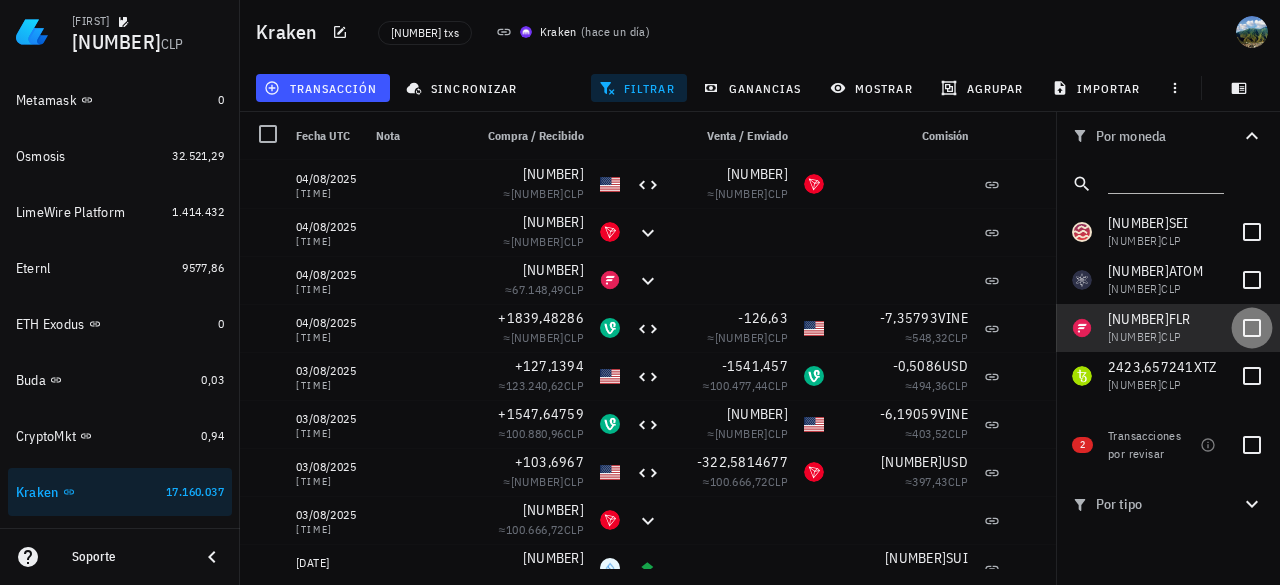 click at bounding box center [1252, 328] 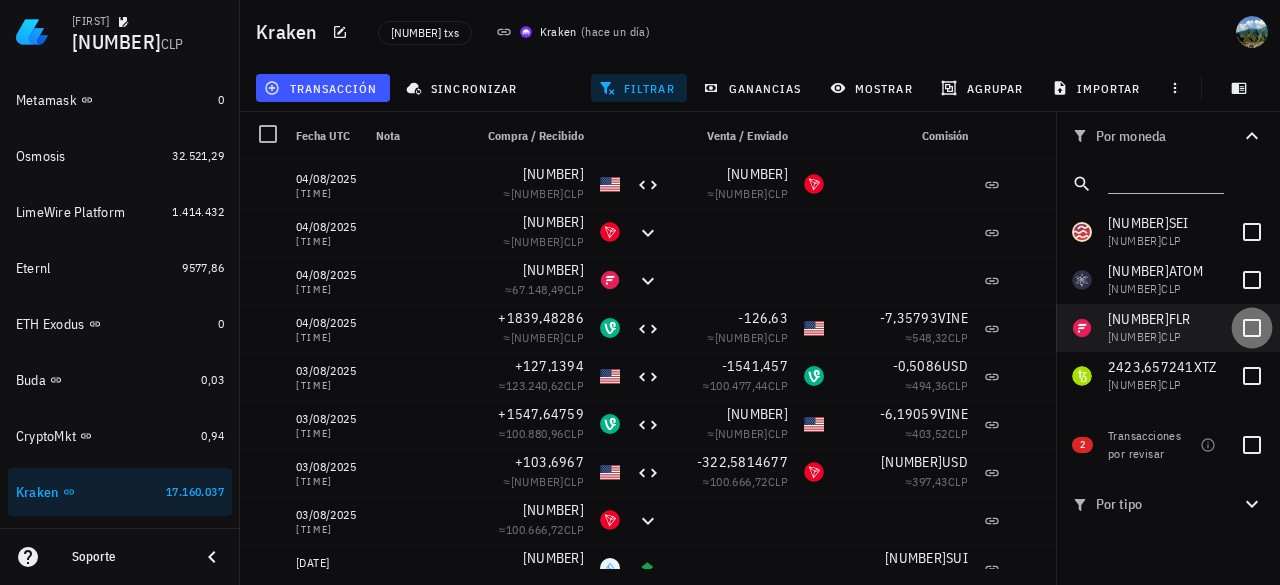 checkbox on "true" 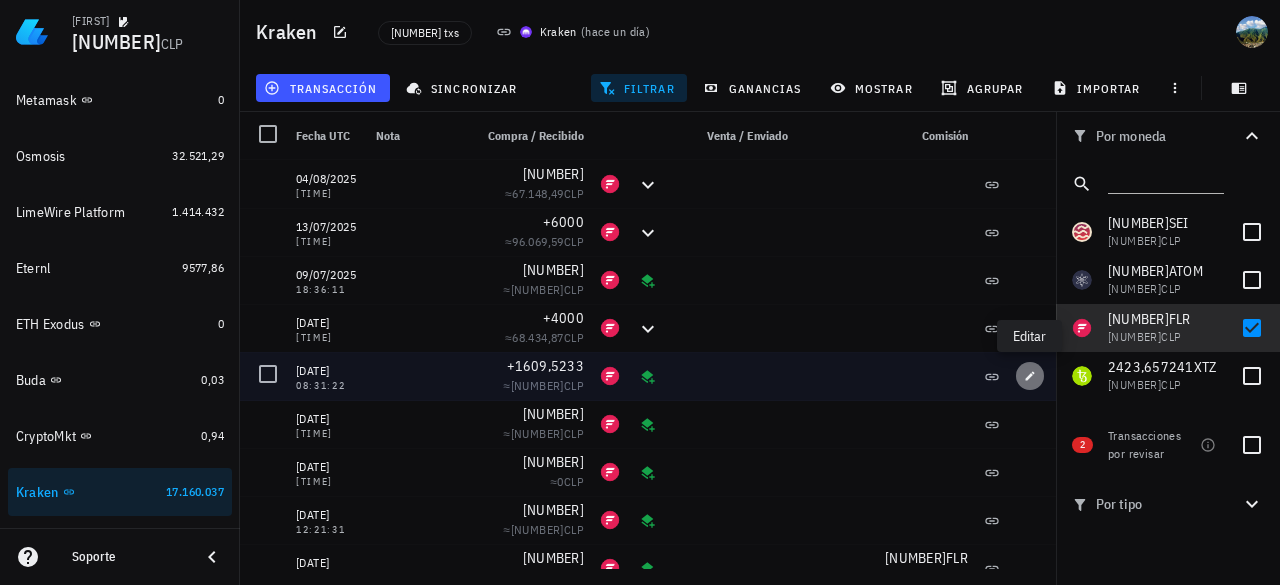 click 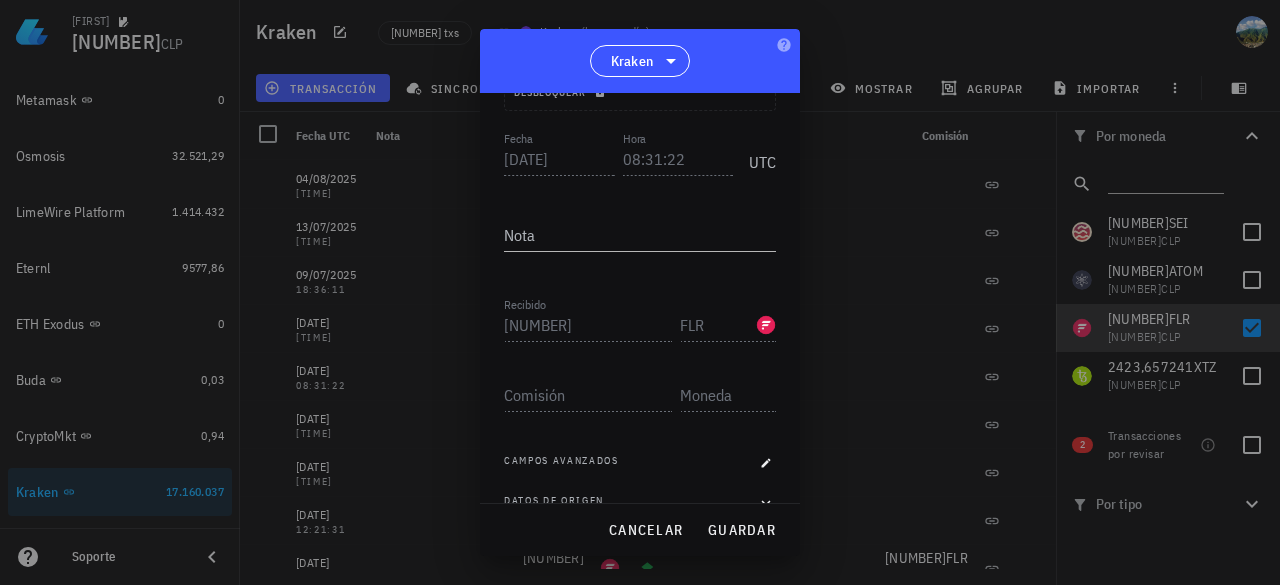 scroll, scrollTop: 222, scrollLeft: 0, axis: vertical 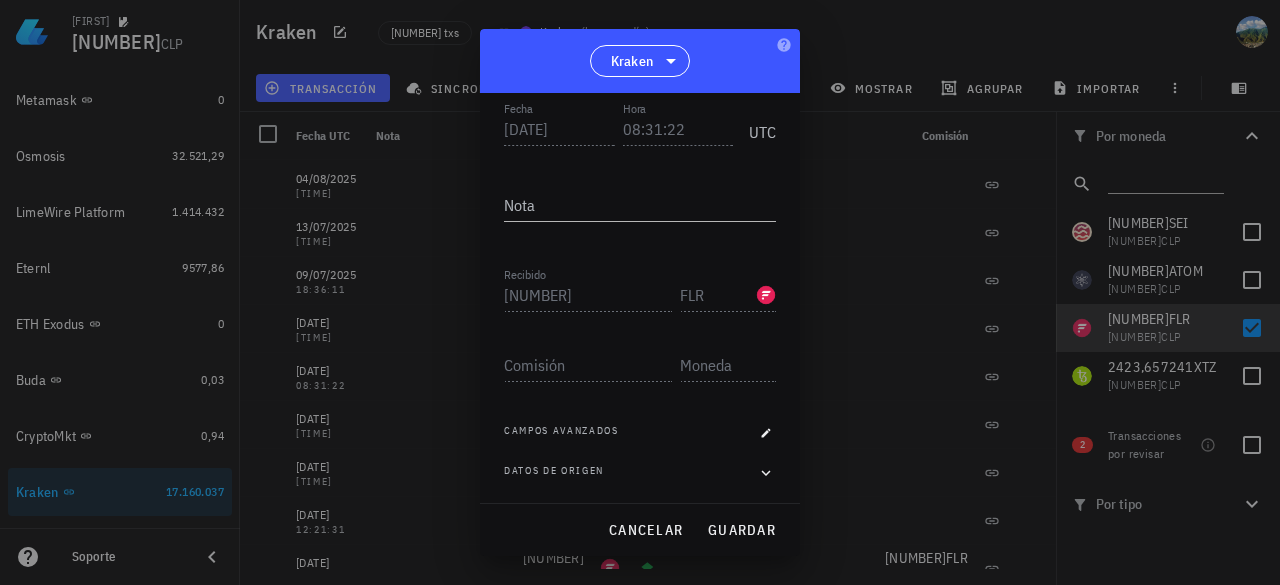 click on "Transacción
Staking
Staking :
ingreso como recompensa por participar en el proof-of-stake de una cripto,  ver más .   Fuente:
Kraken
ID: ELJ4NXP-OW274-7EIXLO
Desbloquear
Fecha 2025-06-09   Hora 08:31:22   UTC   Nota     Recibido 1.609,5233   FLR   Enviado     Comisión     Campos avanzados       Datos de origen" at bounding box center (640, 298) 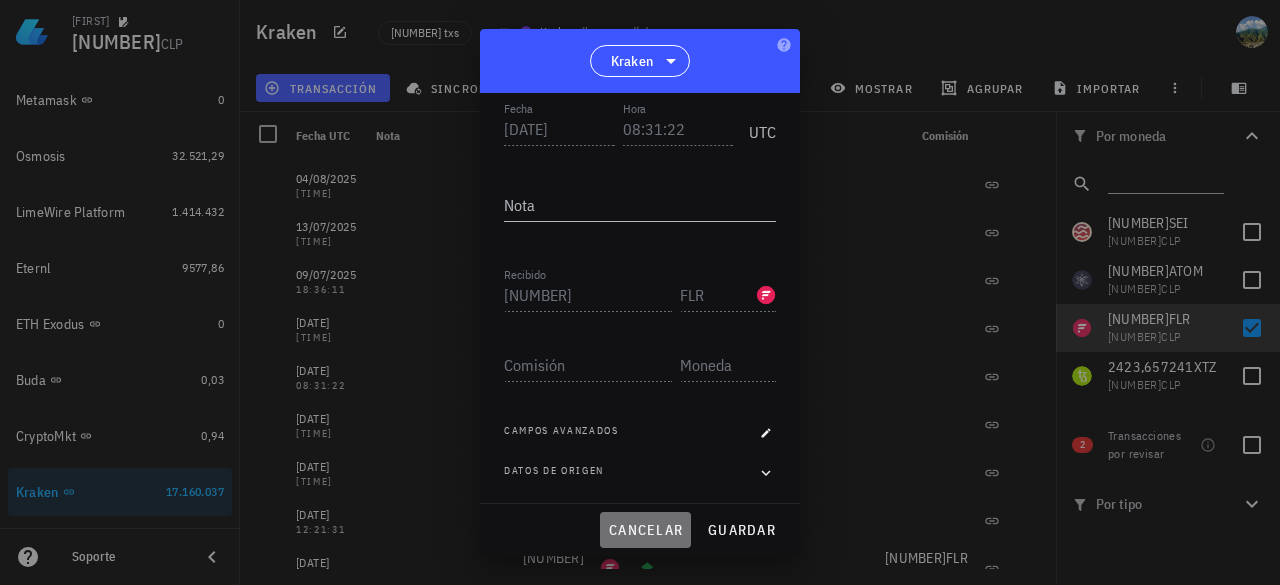 click on "cancelar" at bounding box center [645, 530] 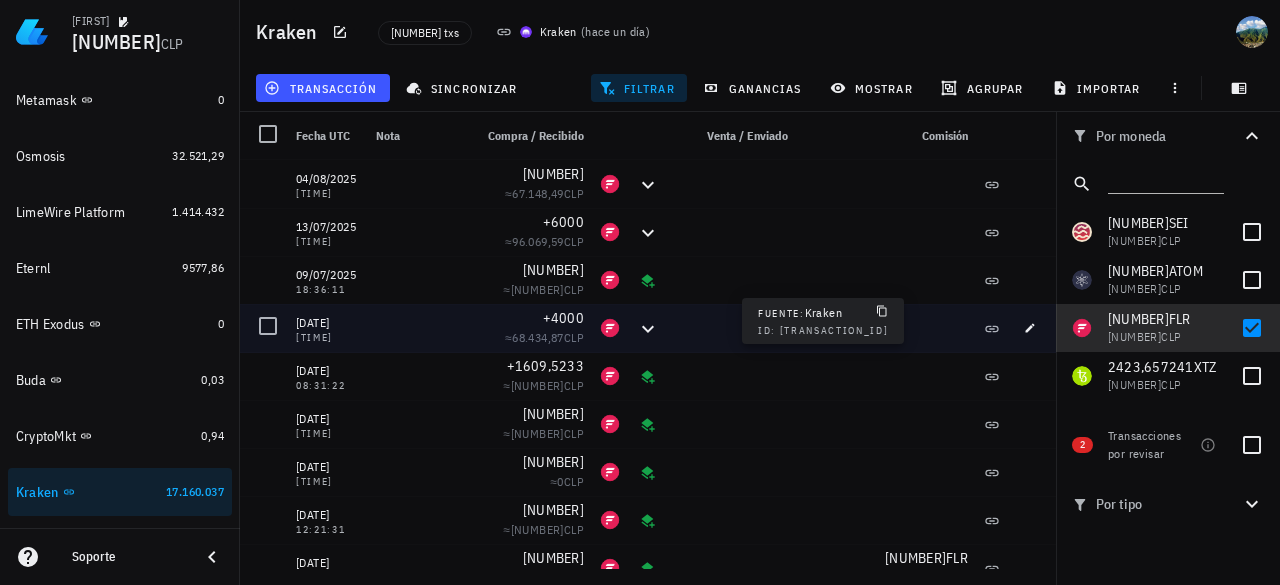 click 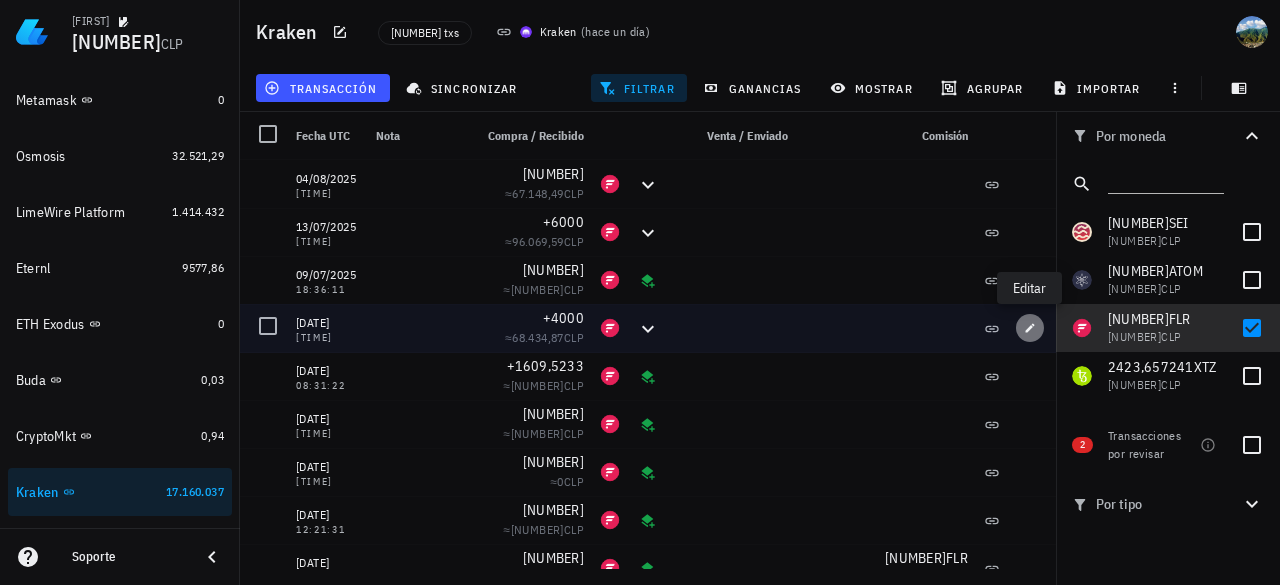 click 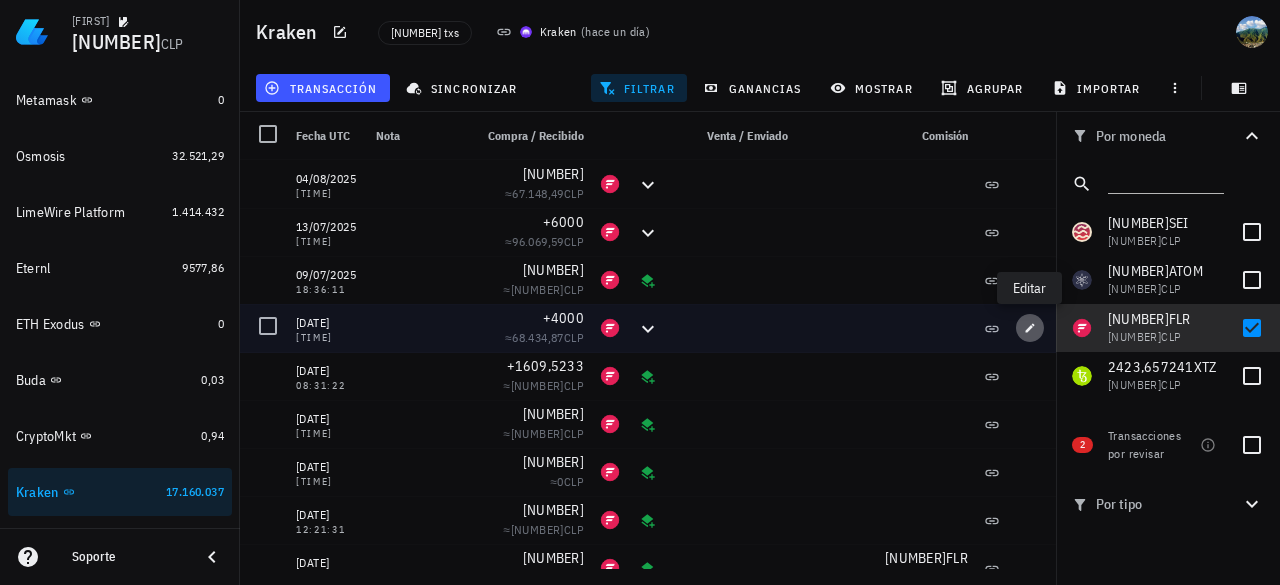 type on "18:37:21" 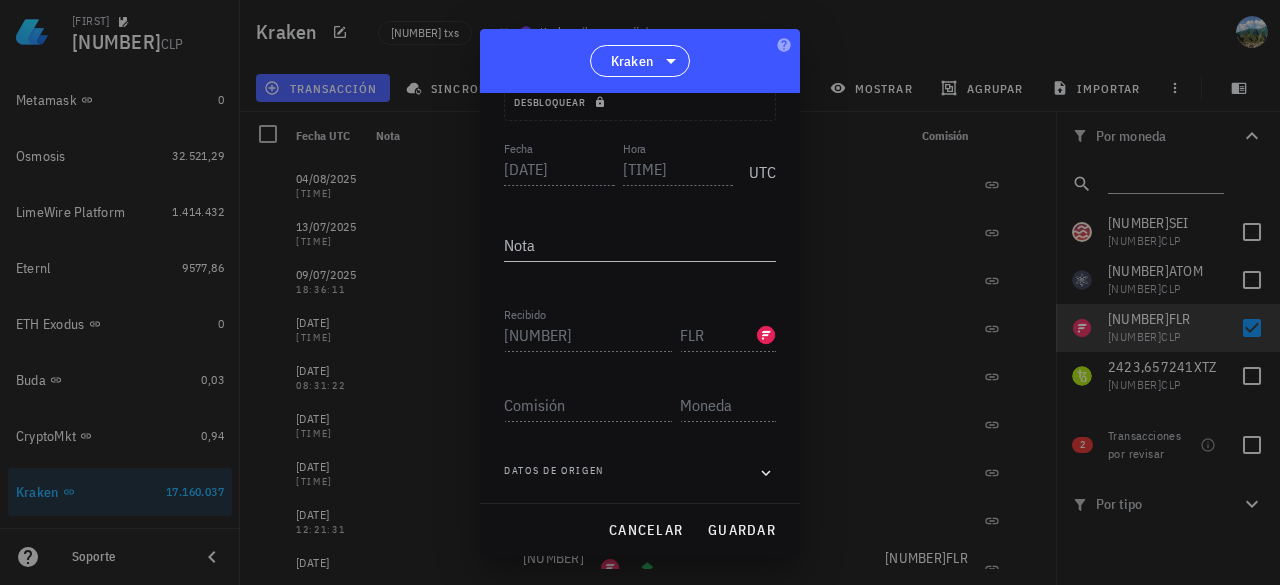 scroll, scrollTop: 198, scrollLeft: 0, axis: vertical 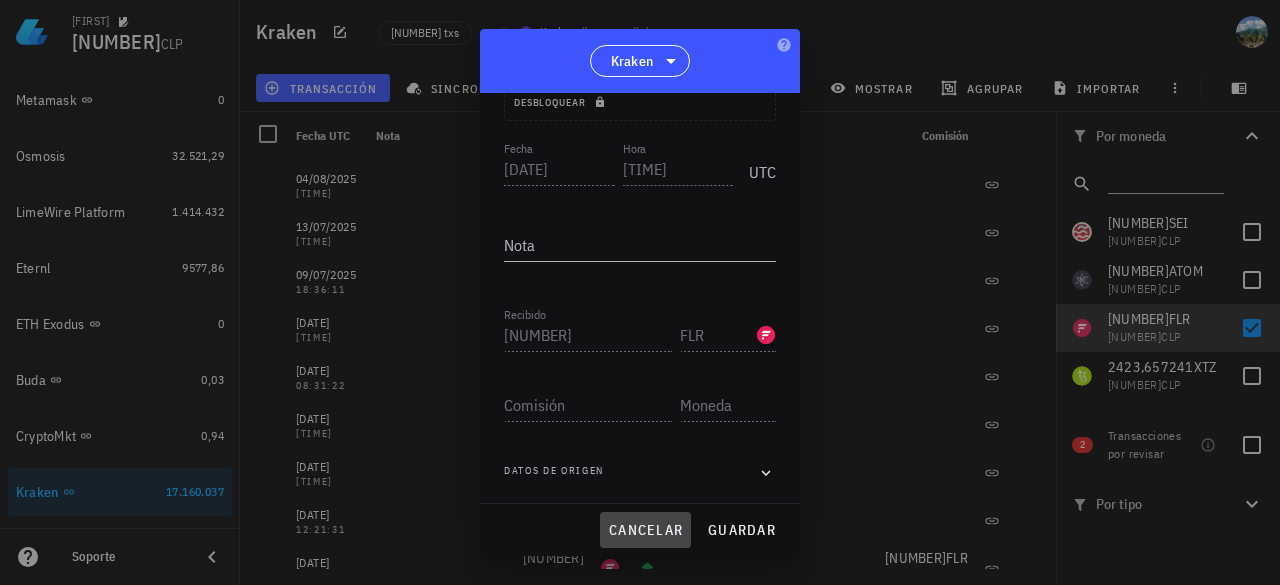 click on "cancelar" at bounding box center [645, 530] 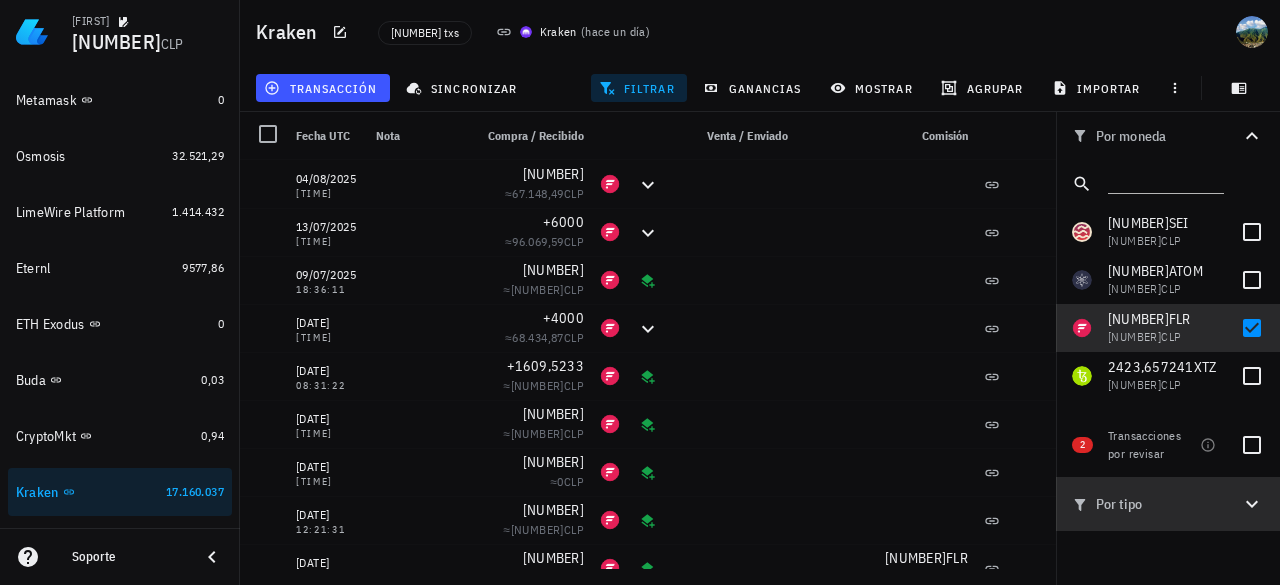 click 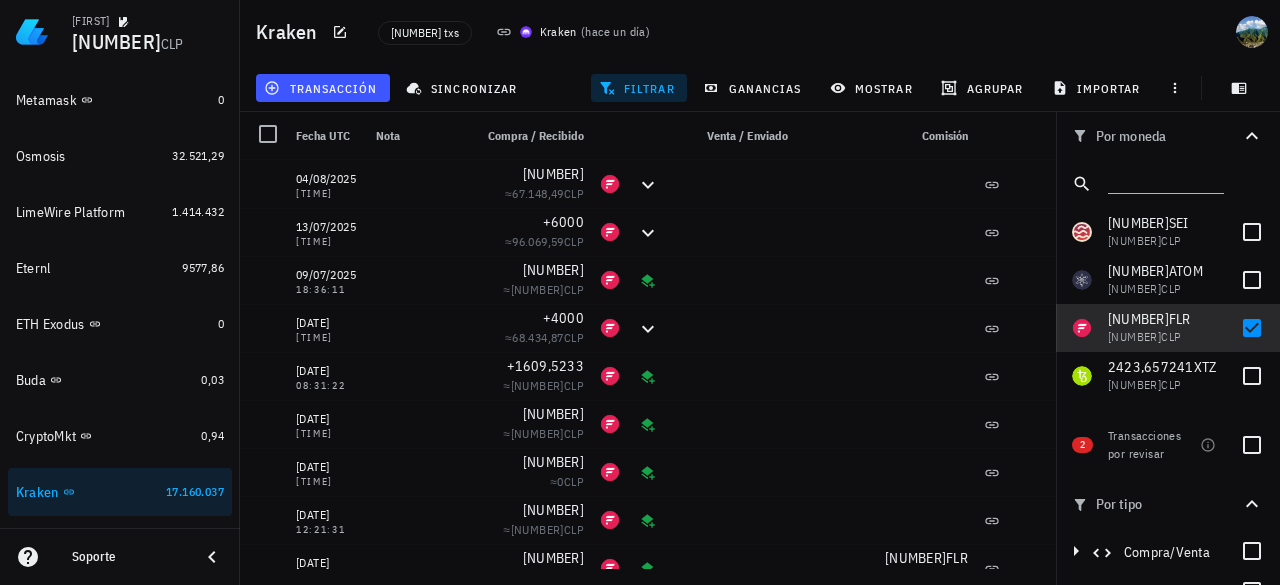 click 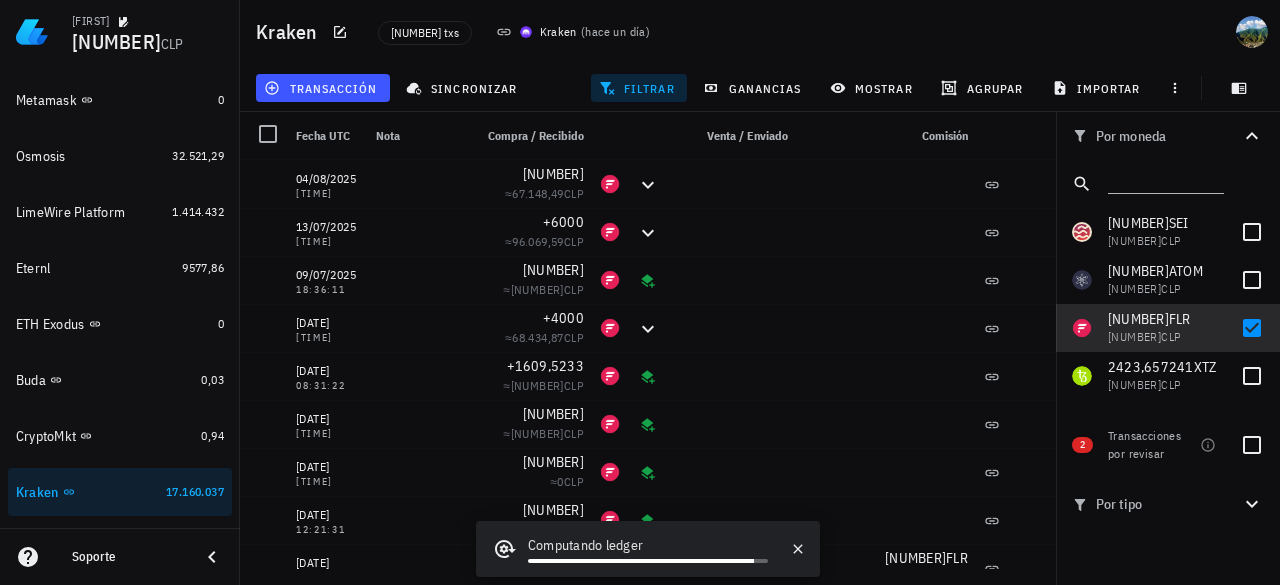 click 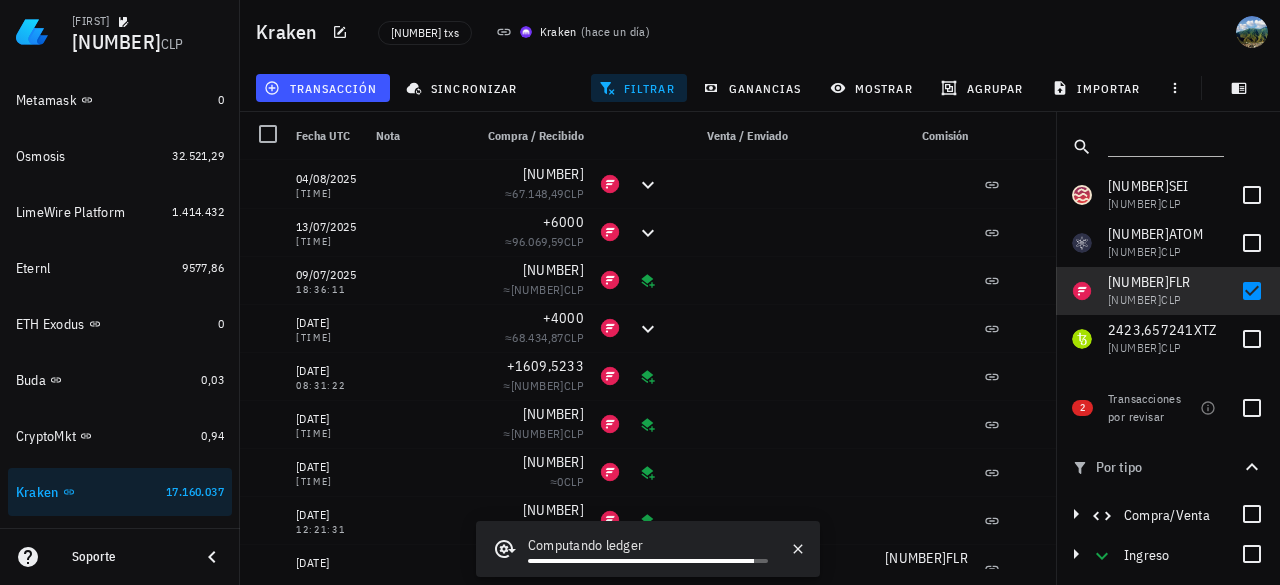 scroll, scrollTop: 106, scrollLeft: 0, axis: vertical 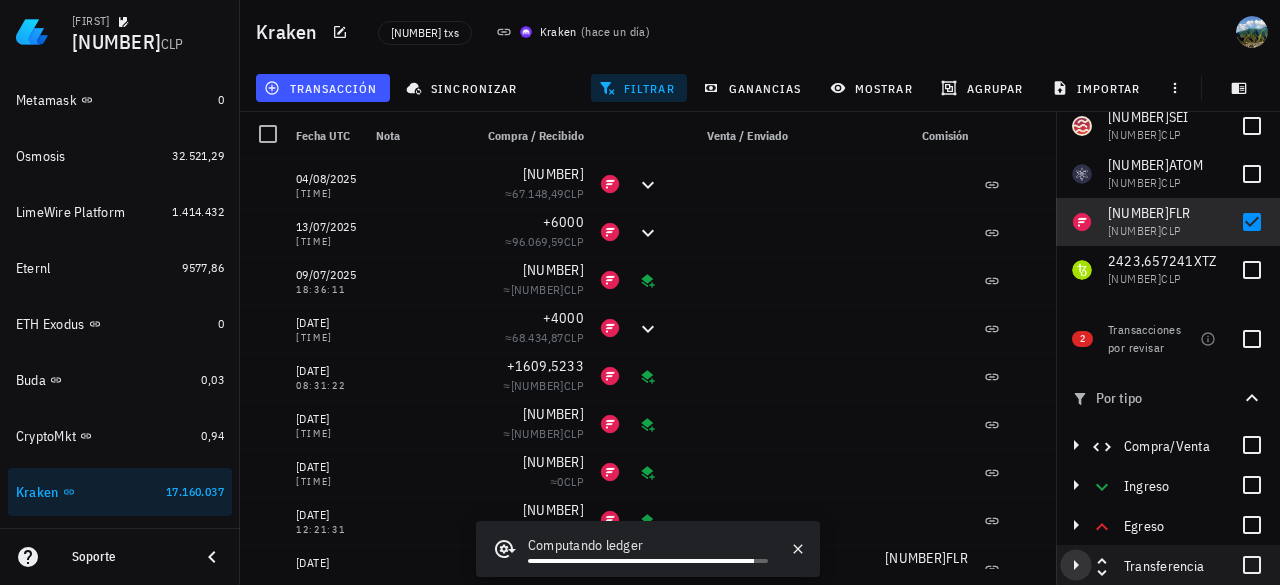 click 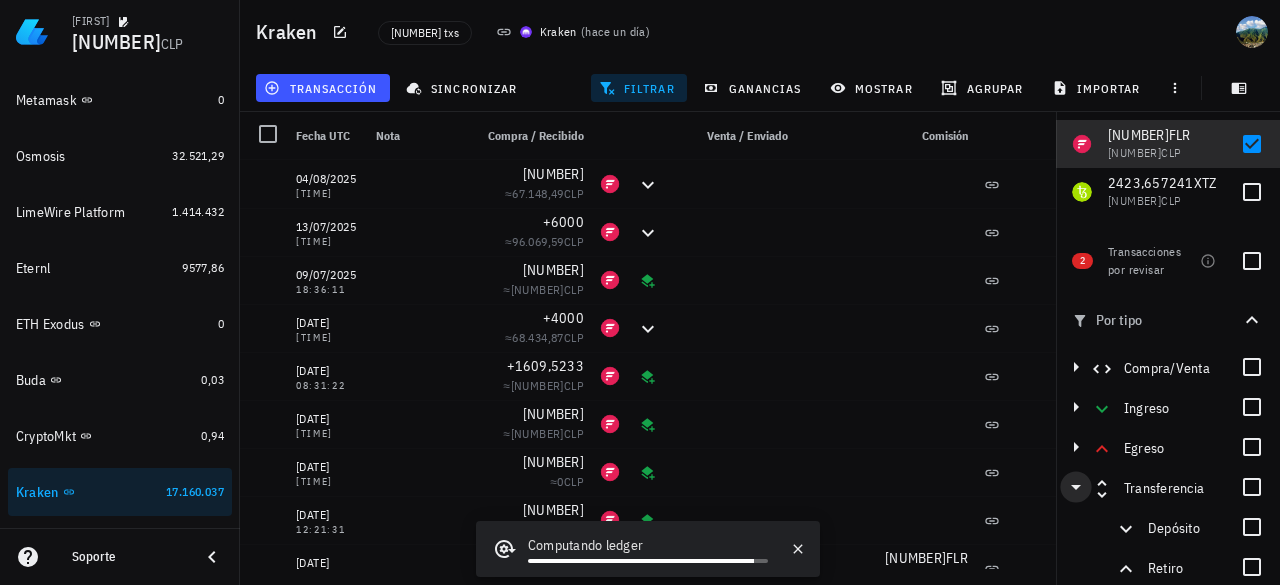 scroll, scrollTop: 186, scrollLeft: 0, axis: vertical 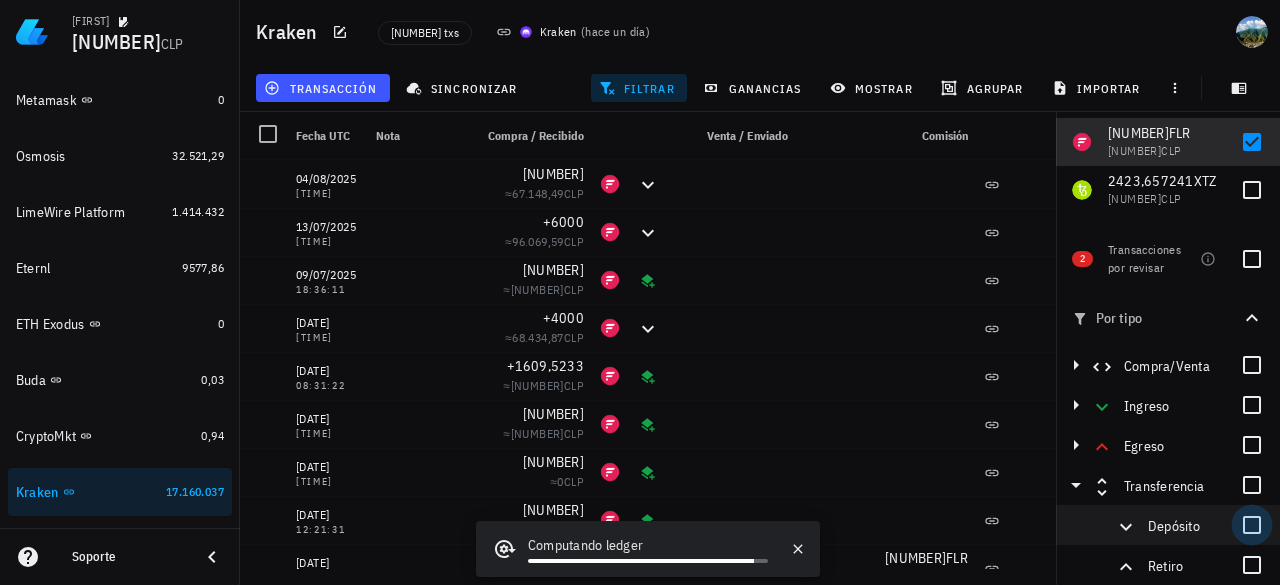 click at bounding box center [1252, 525] 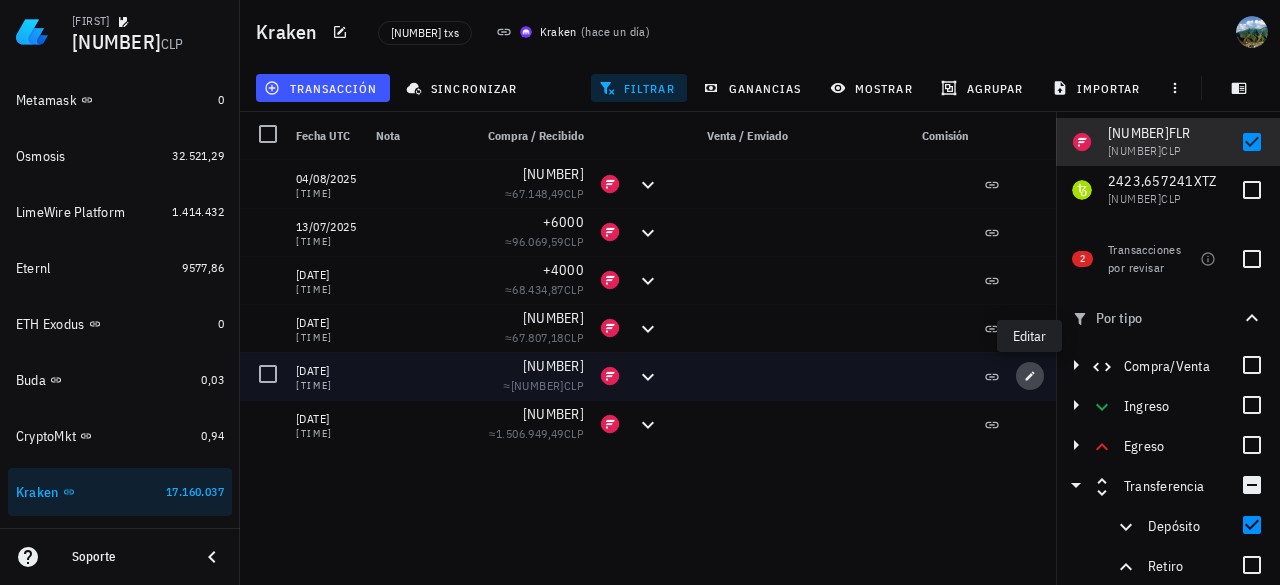 click 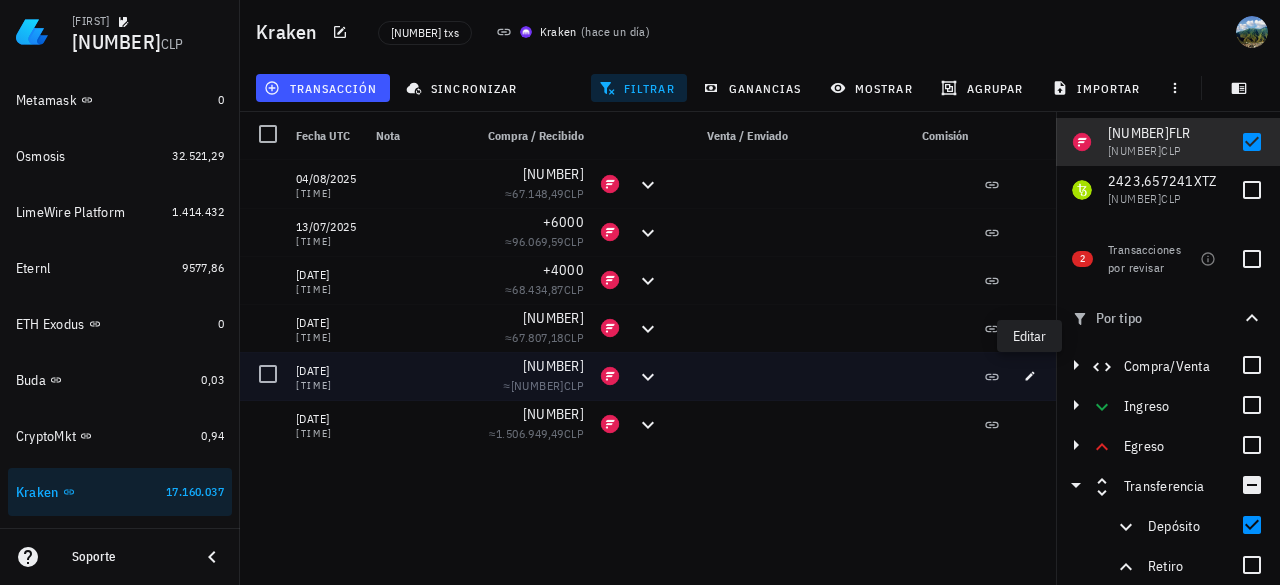 type on "2025-02-04" 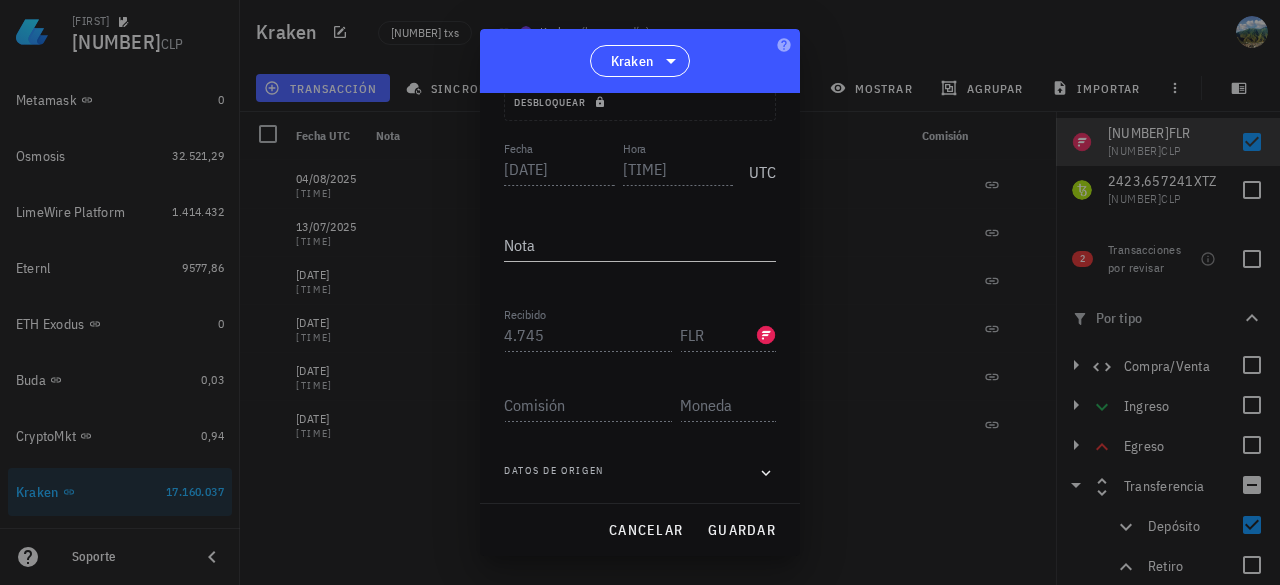 click on "Transacción
Depósito
Depósito :
recibes monedas desde una de tus propias cuentas,  ver más .   Fuente:
Kraken
ID: FTWpeeb-P4D8JDo42Y830l9nupXaP3
Desbloquear
Fecha 2025-02-04   Hora 00:14:42   UTC   Nota     Recibido 4.745   FLR   Enviado     Comisión       Datos de origen" at bounding box center [640, 298] 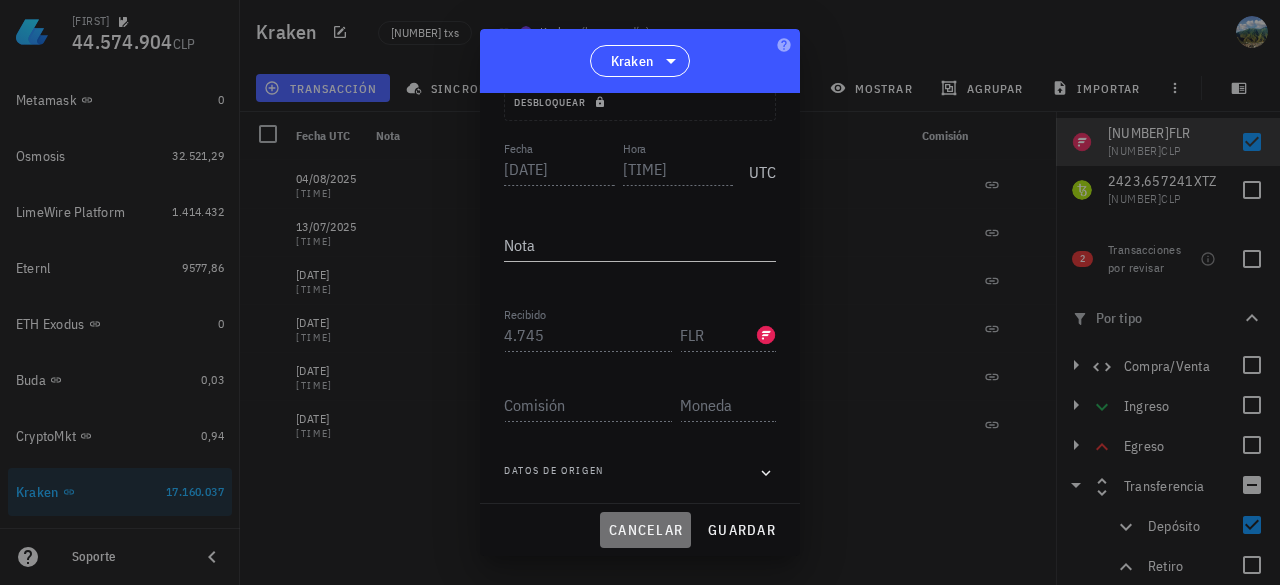click on "cancelar" at bounding box center (645, 530) 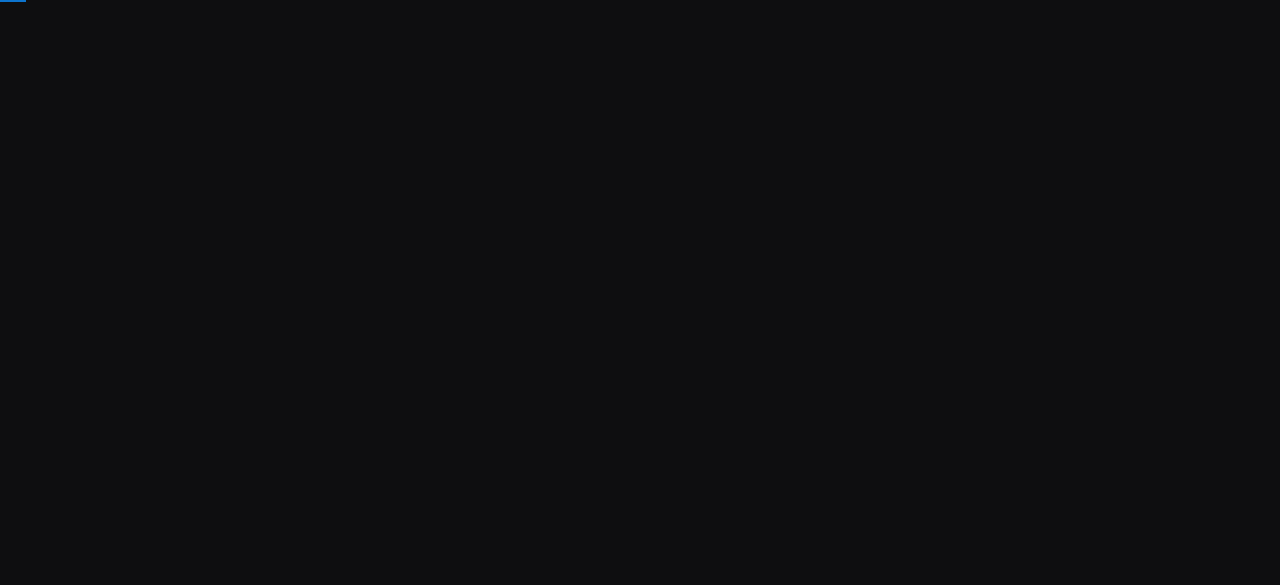 scroll, scrollTop: 0, scrollLeft: 0, axis: both 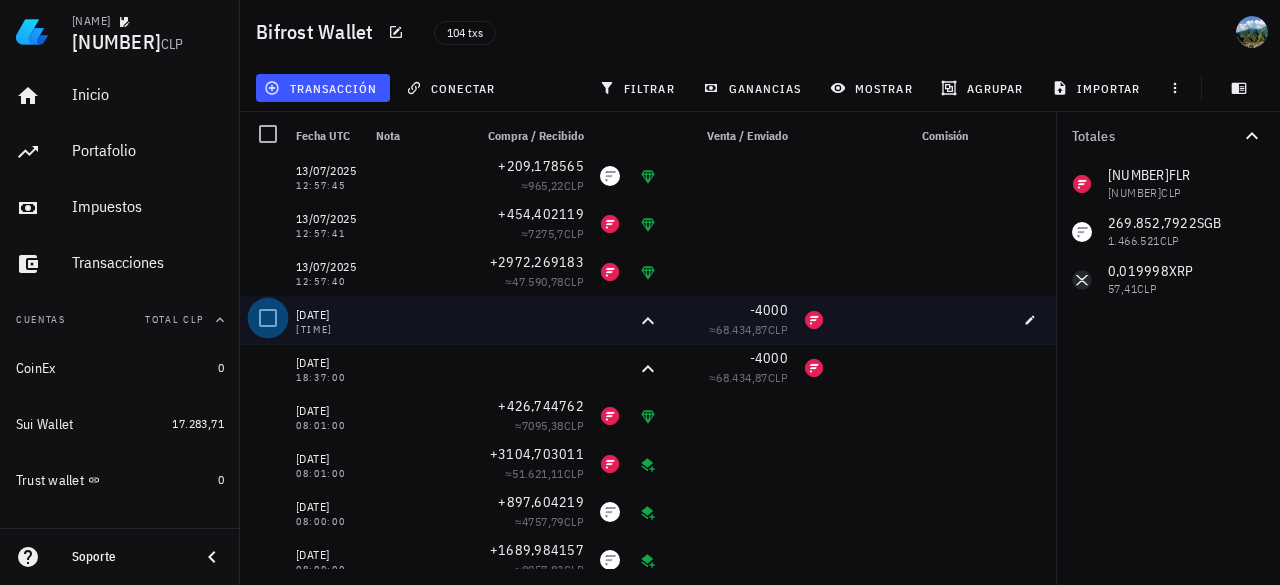 click at bounding box center (268, 318) 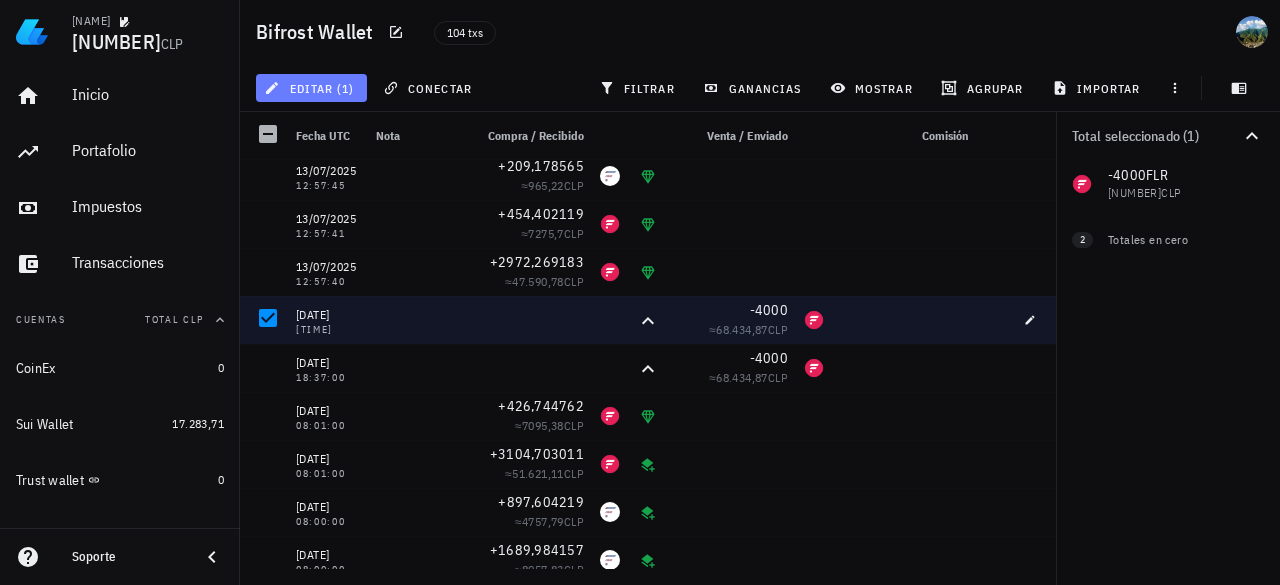click on "editar (1)" at bounding box center (311, 88) 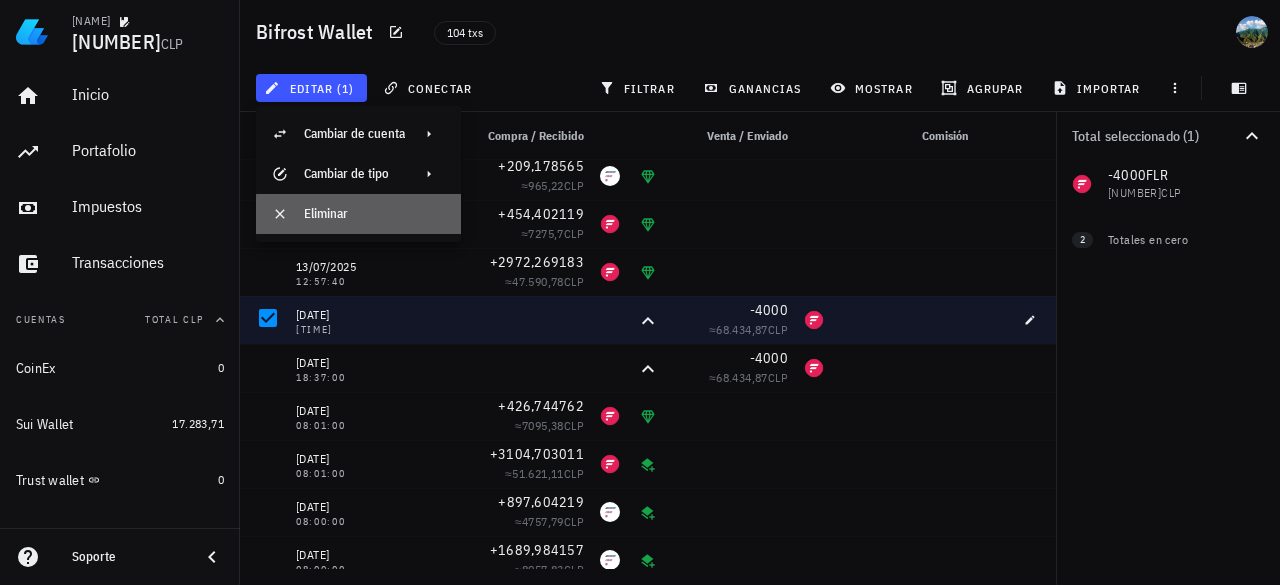 click on "Eliminar" at bounding box center [374, 214] 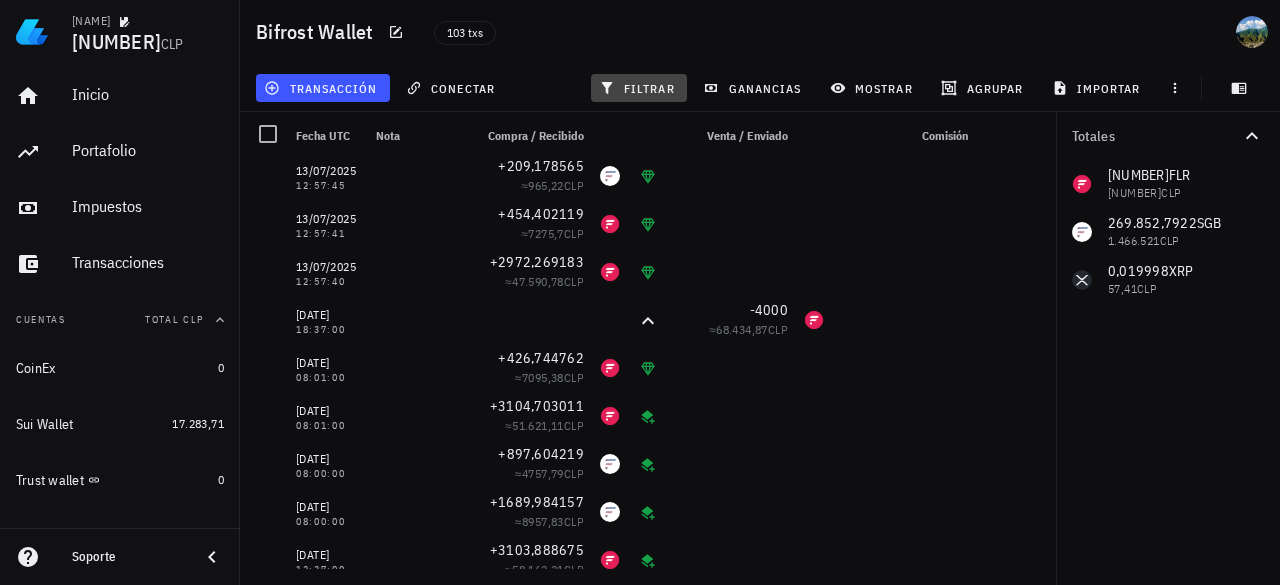 click on "filtrar" at bounding box center (639, 88) 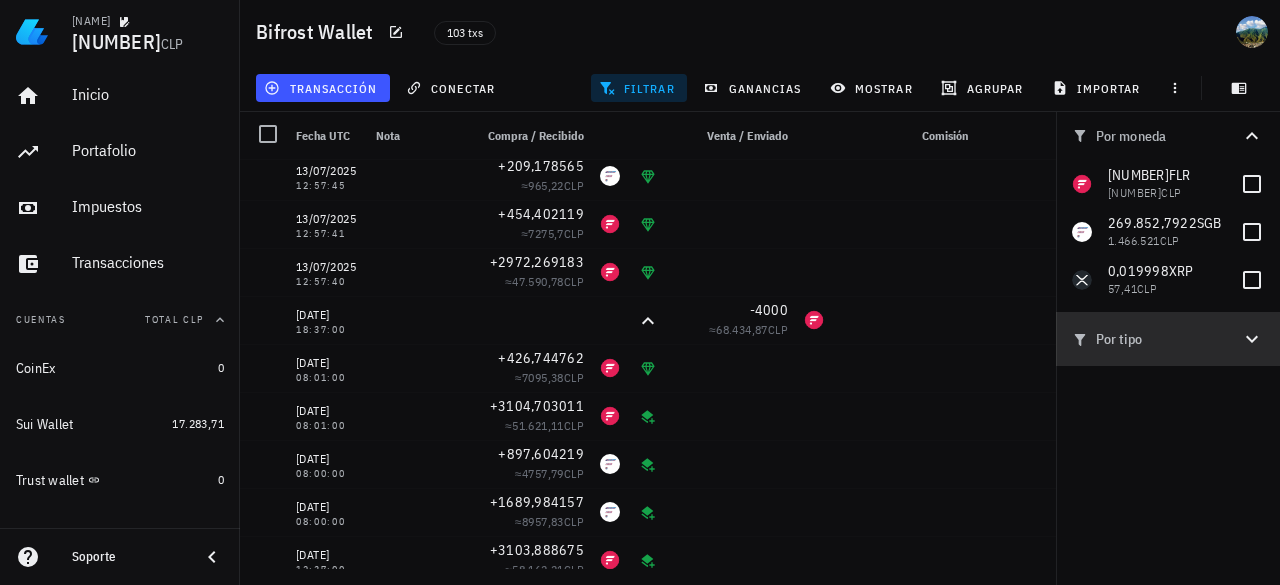 click 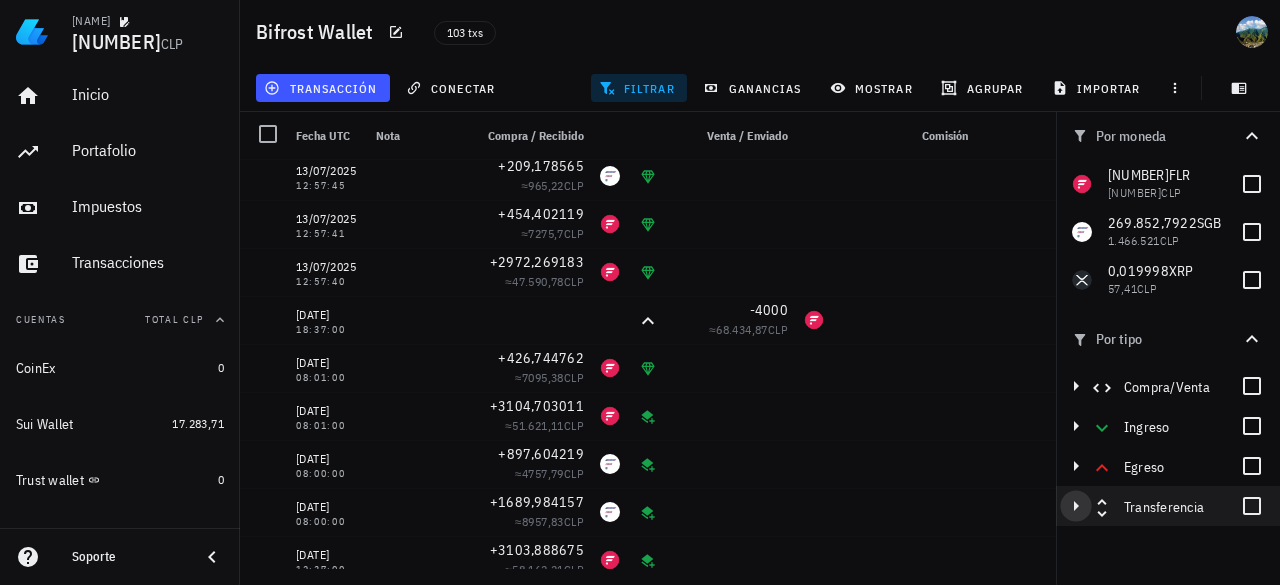 click 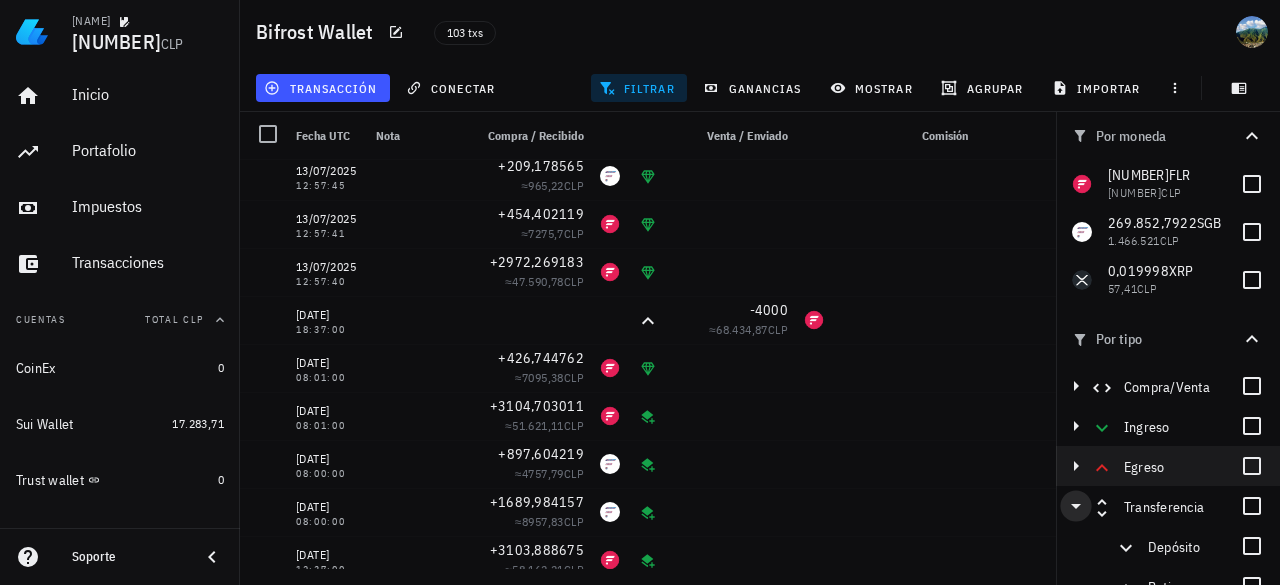 scroll, scrollTop: 21, scrollLeft: 0, axis: vertical 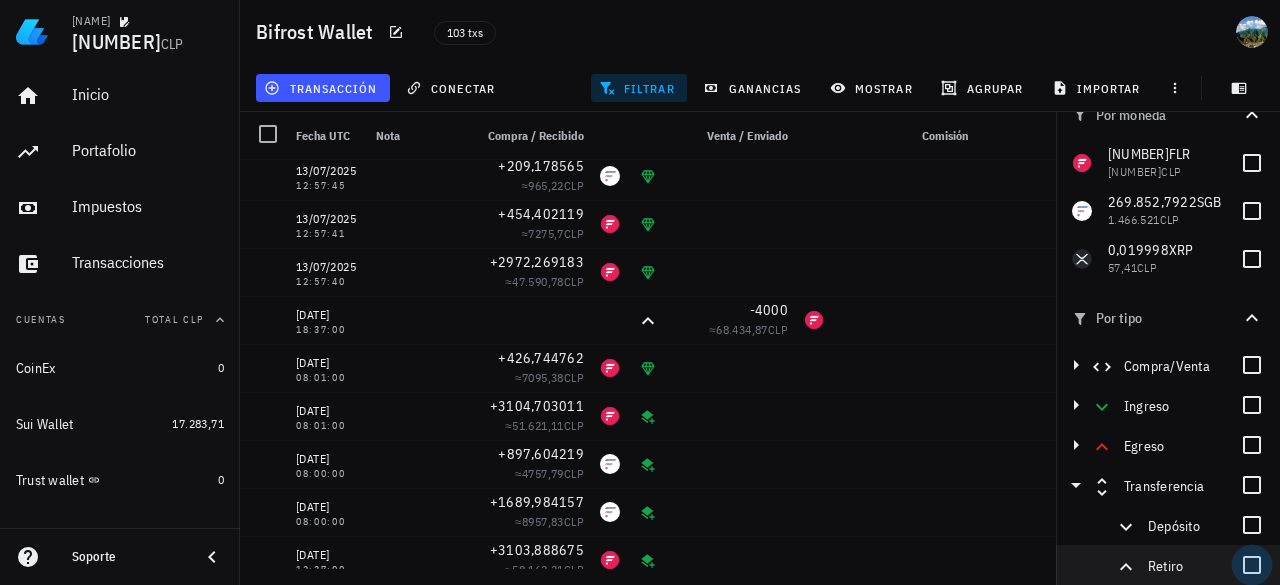 click at bounding box center (1252, 565) 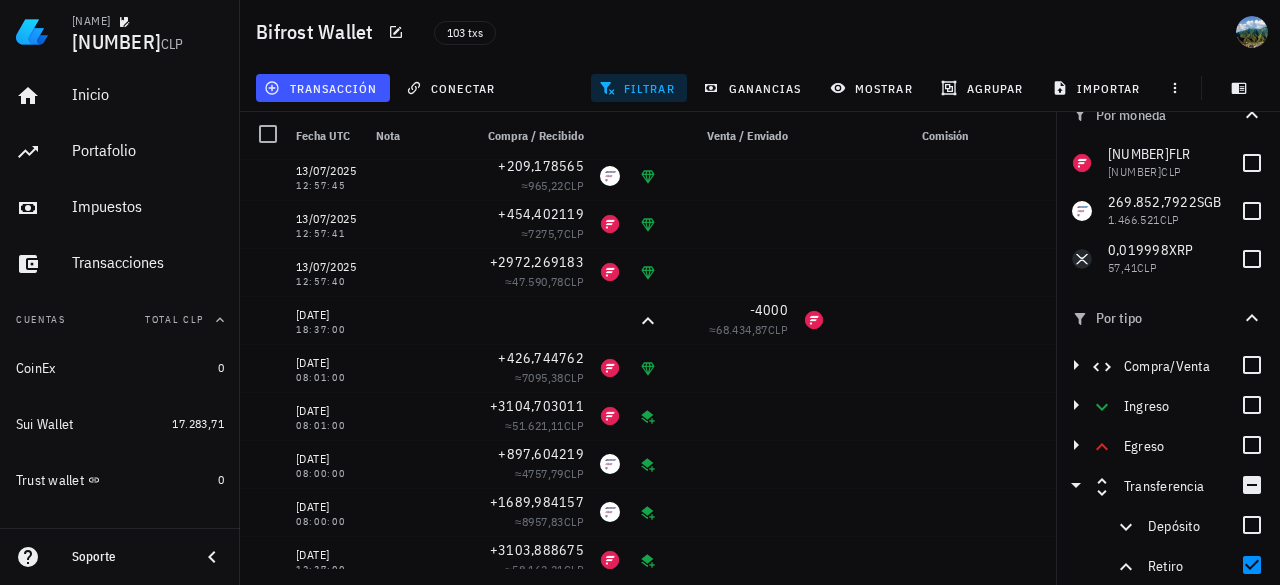 scroll, scrollTop: 0, scrollLeft: 0, axis: both 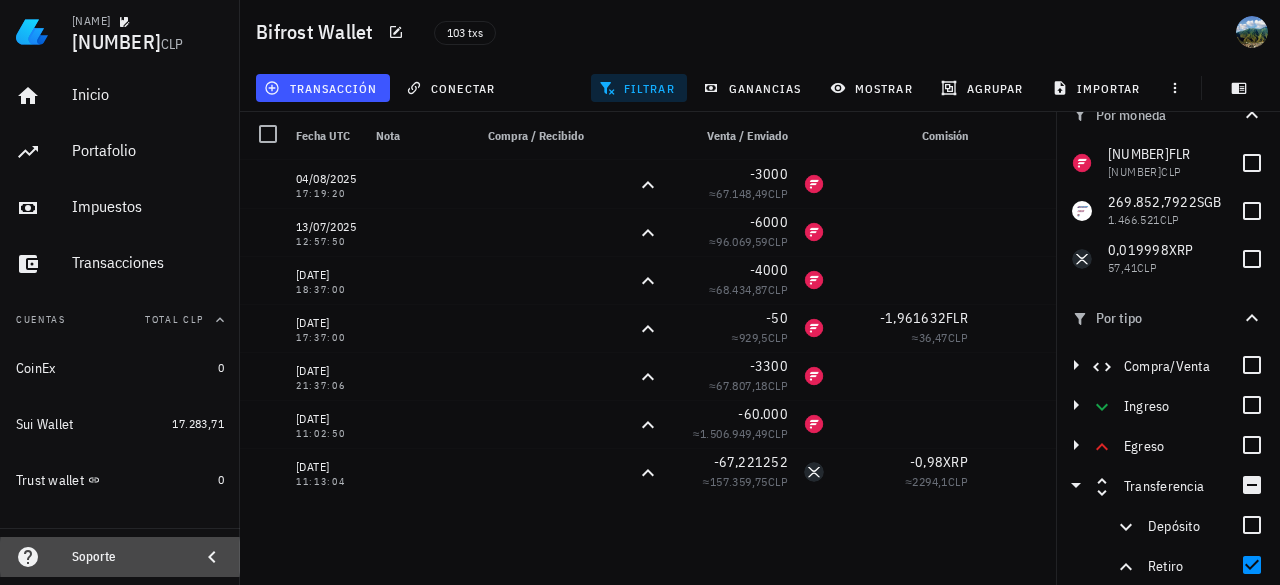 click 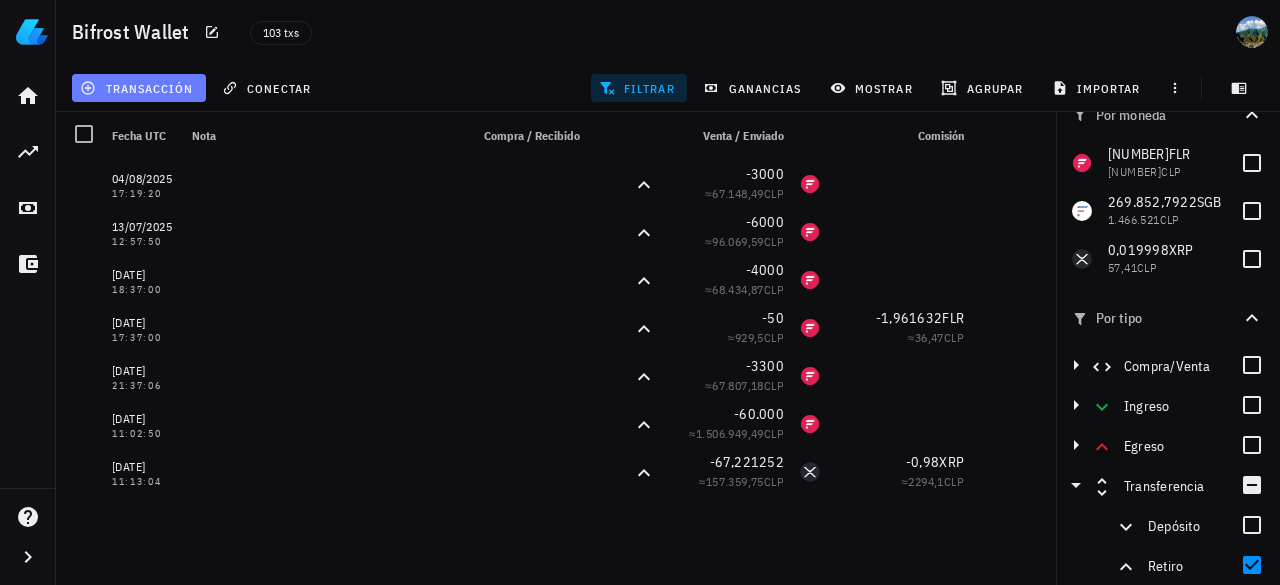 click on "transacción" at bounding box center [138, 88] 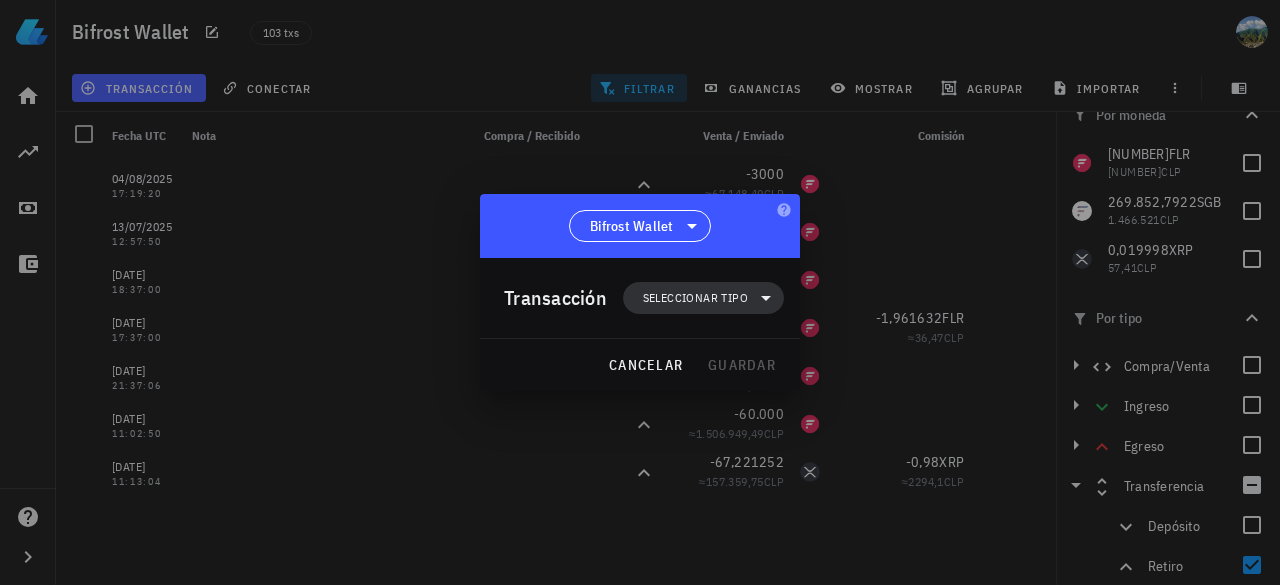 click on "Seleccionar tipo" at bounding box center [695, 298] 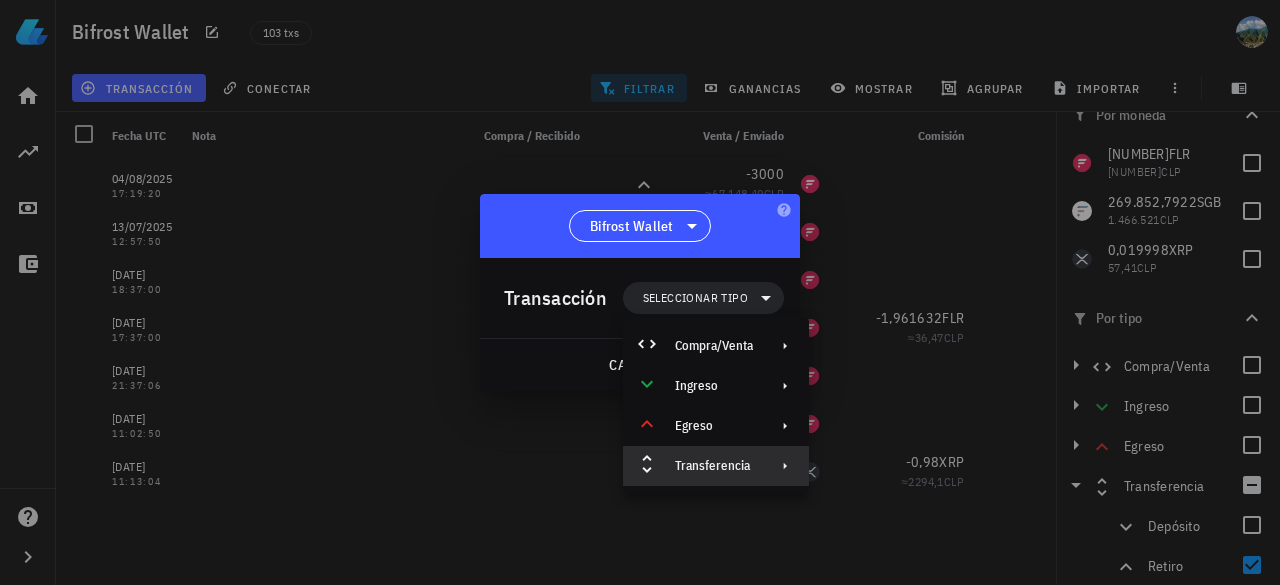 click on "Transferencia" at bounding box center [714, 466] 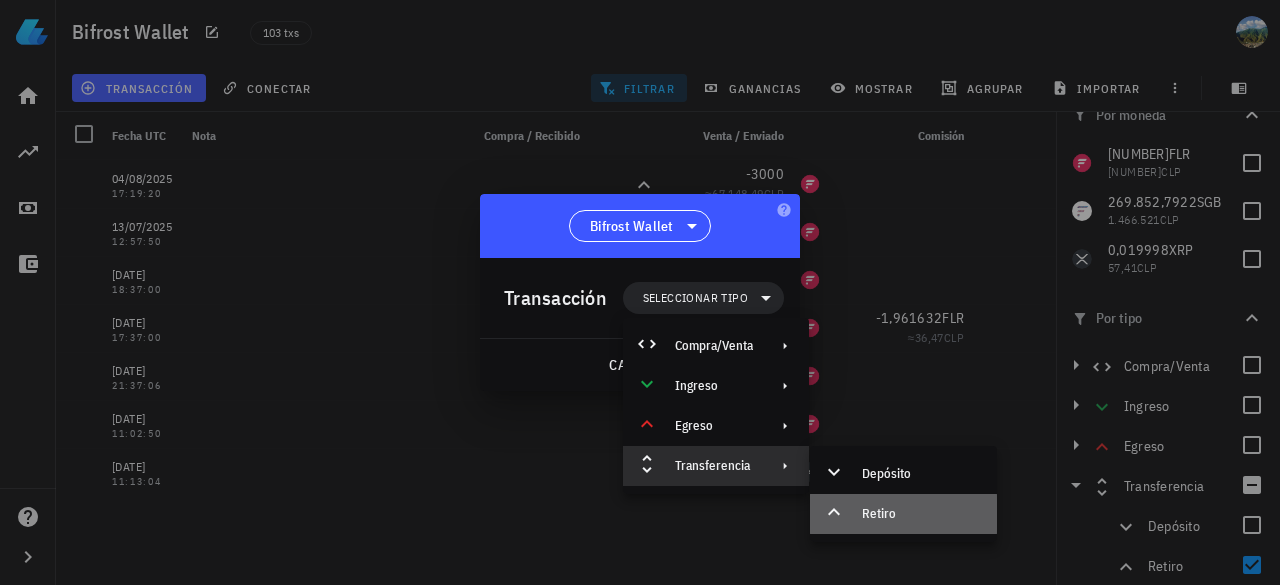click on "Retiro" at bounding box center [903, 514] 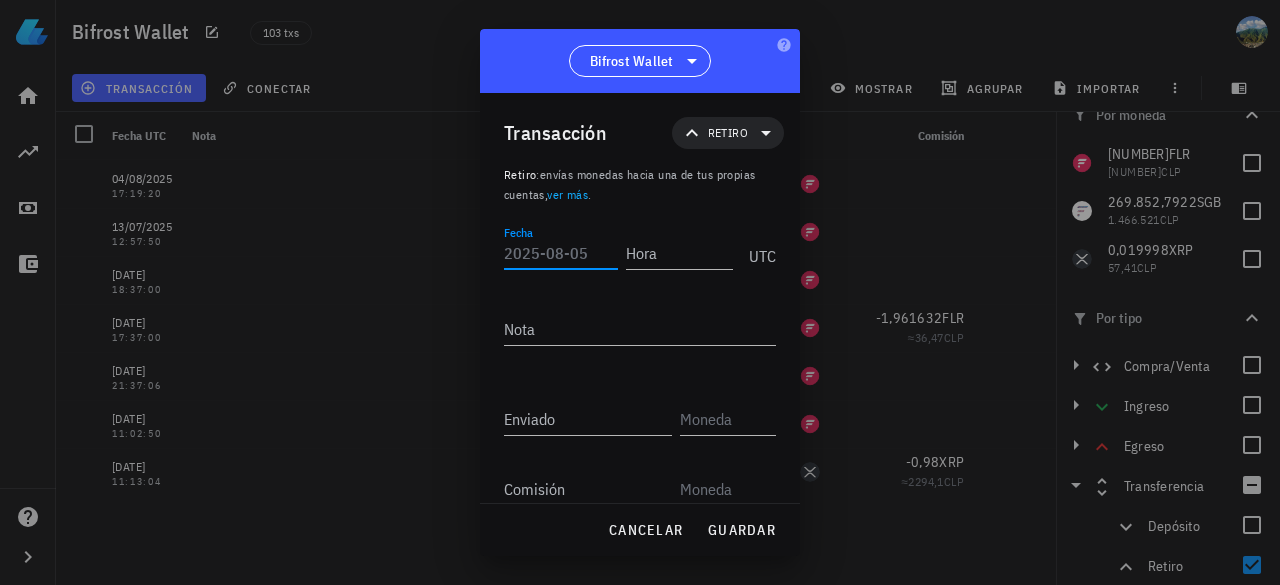click on "Fecha" at bounding box center [561, 253] 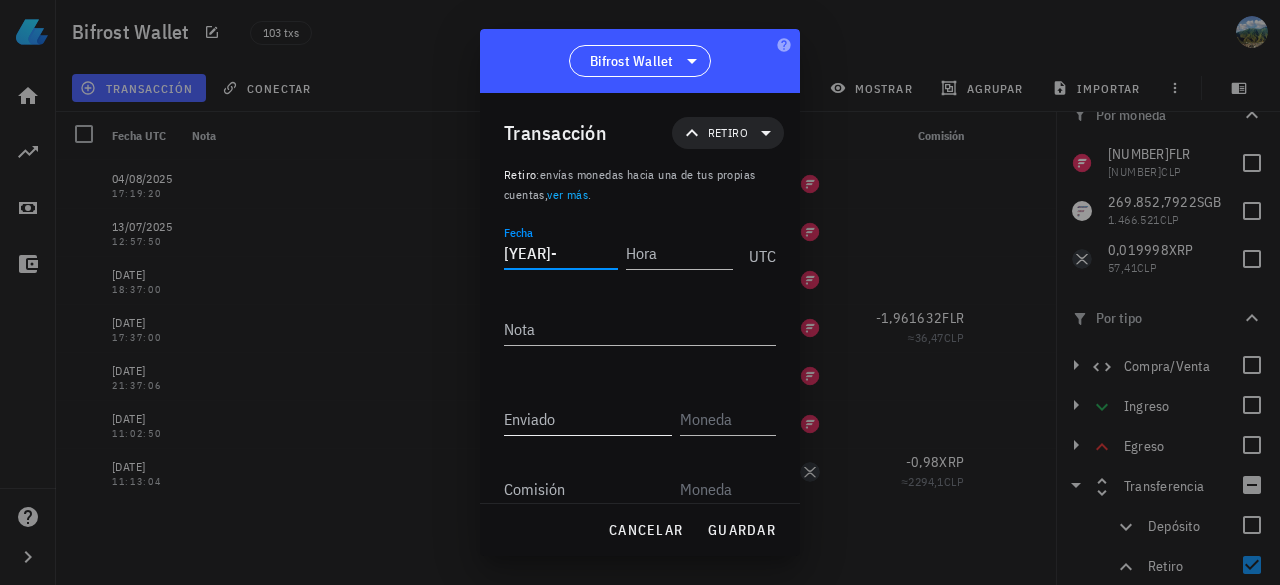 type on "4745-" 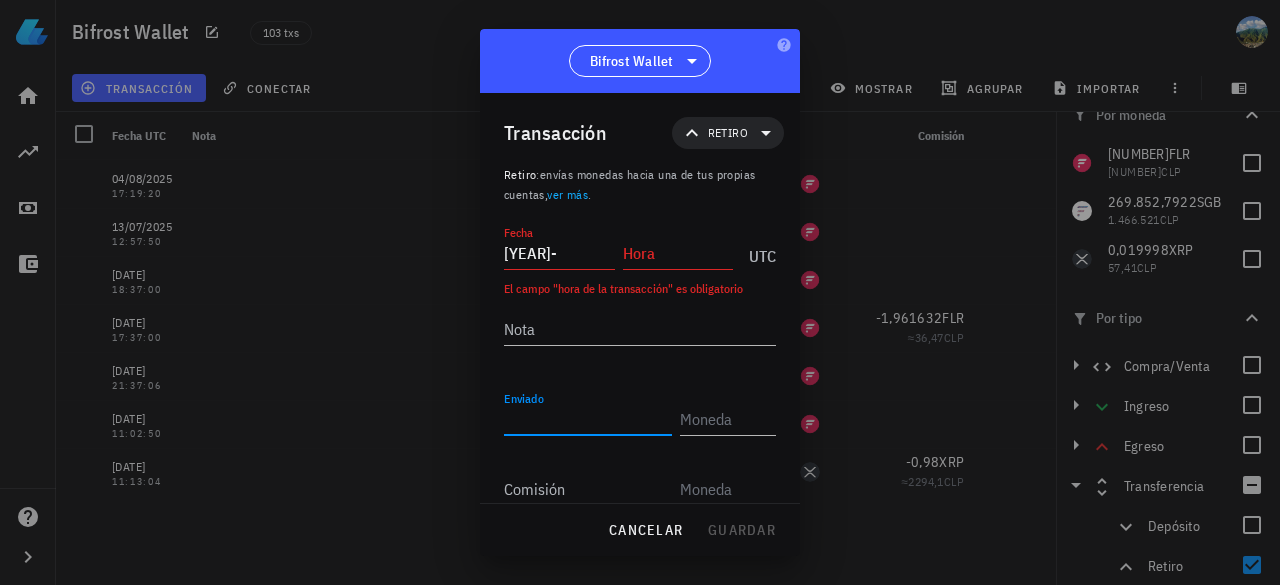 click on "Enviado" at bounding box center [588, 419] 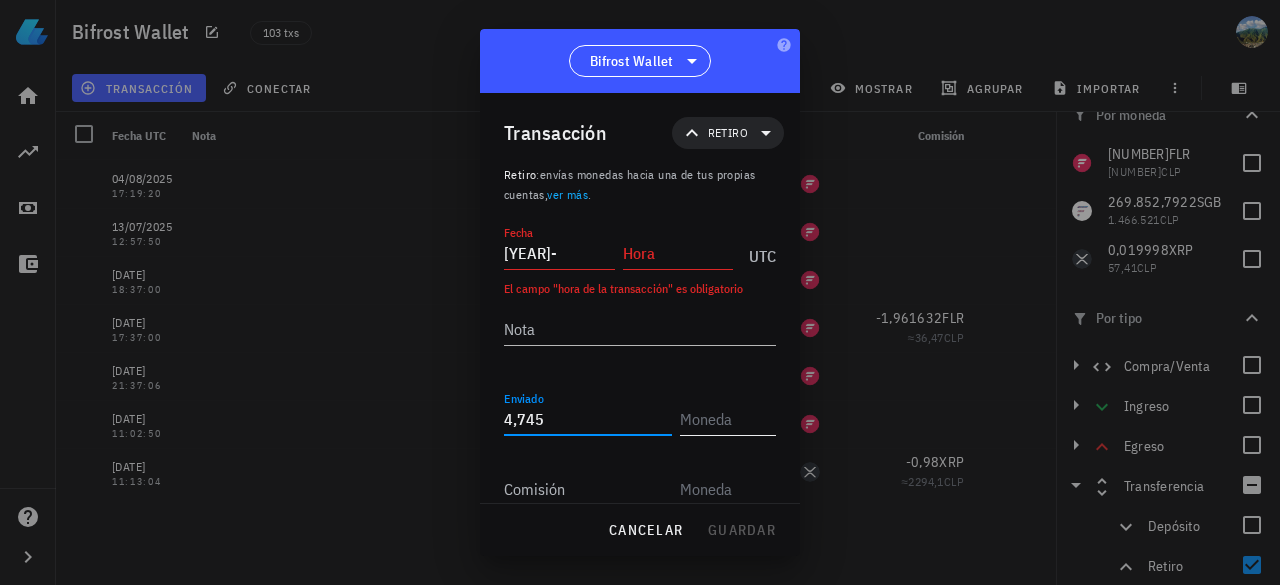 click at bounding box center (726, 419) 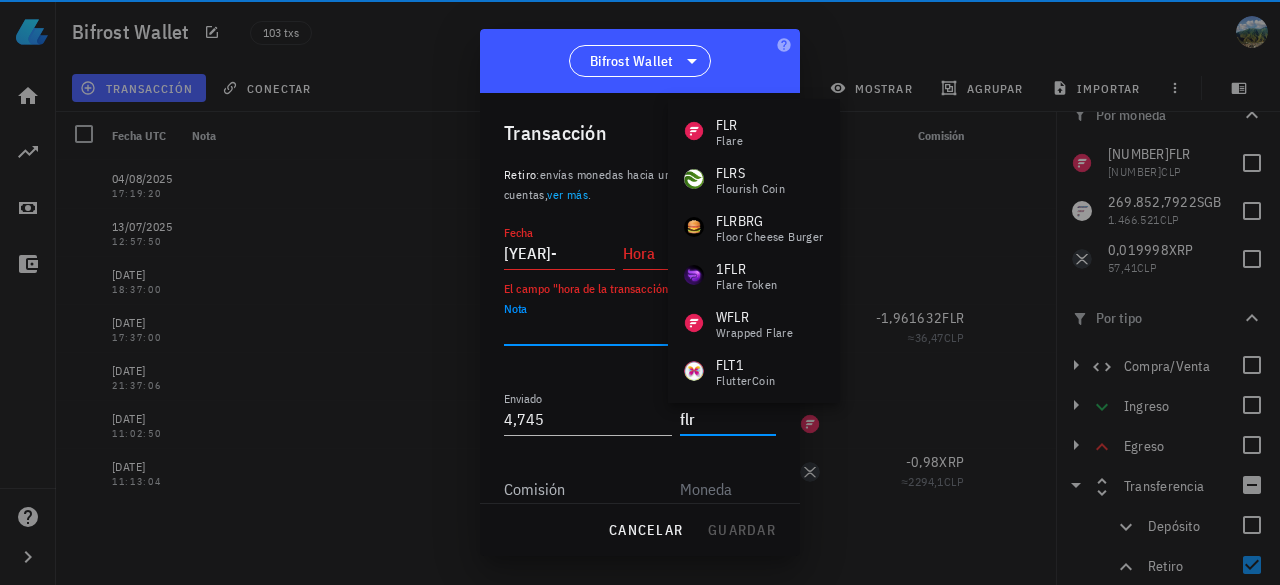 click on "Nota" at bounding box center (640, 329) 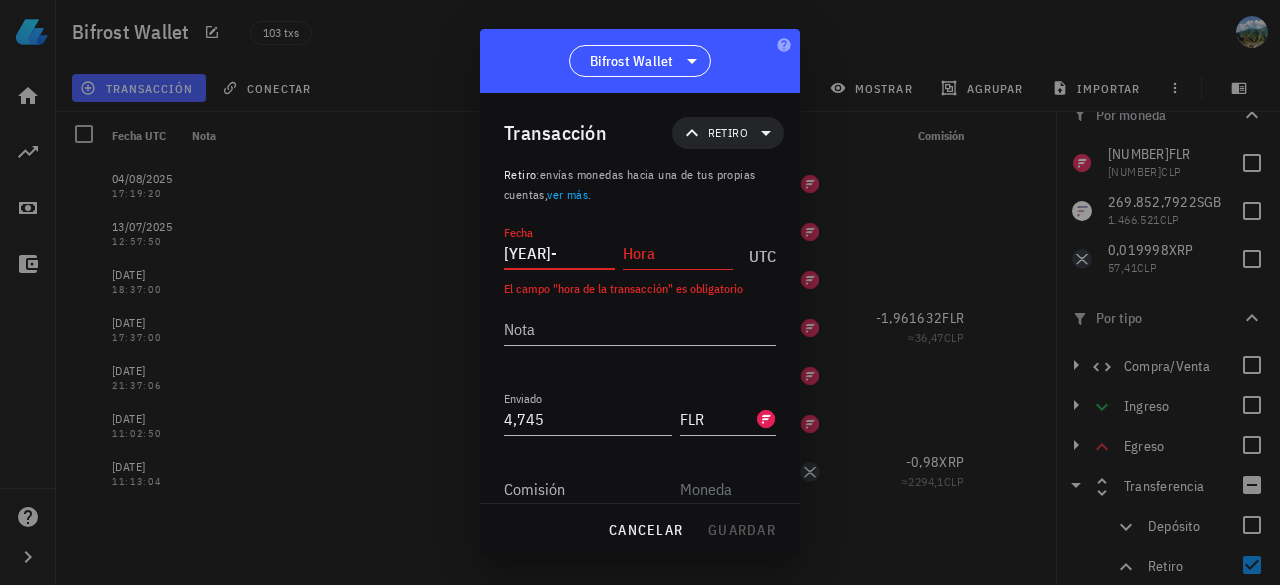 drag, startPoint x: 572, startPoint y: 260, endPoint x: 499, endPoint y: 250, distance: 73.68175 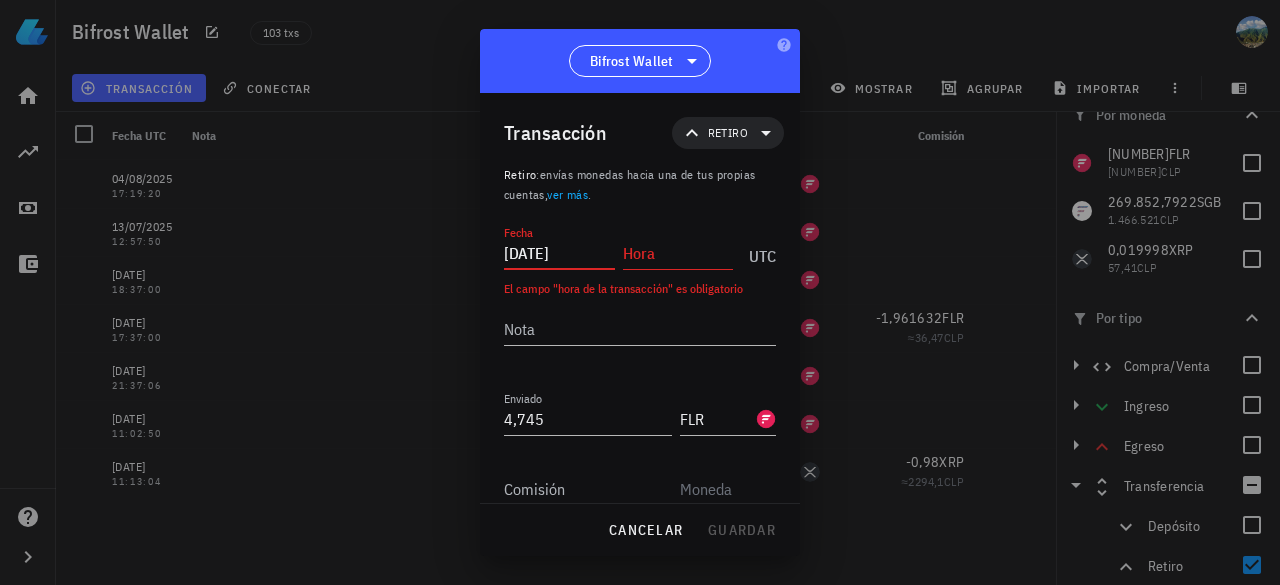 type on "2025-02-04" 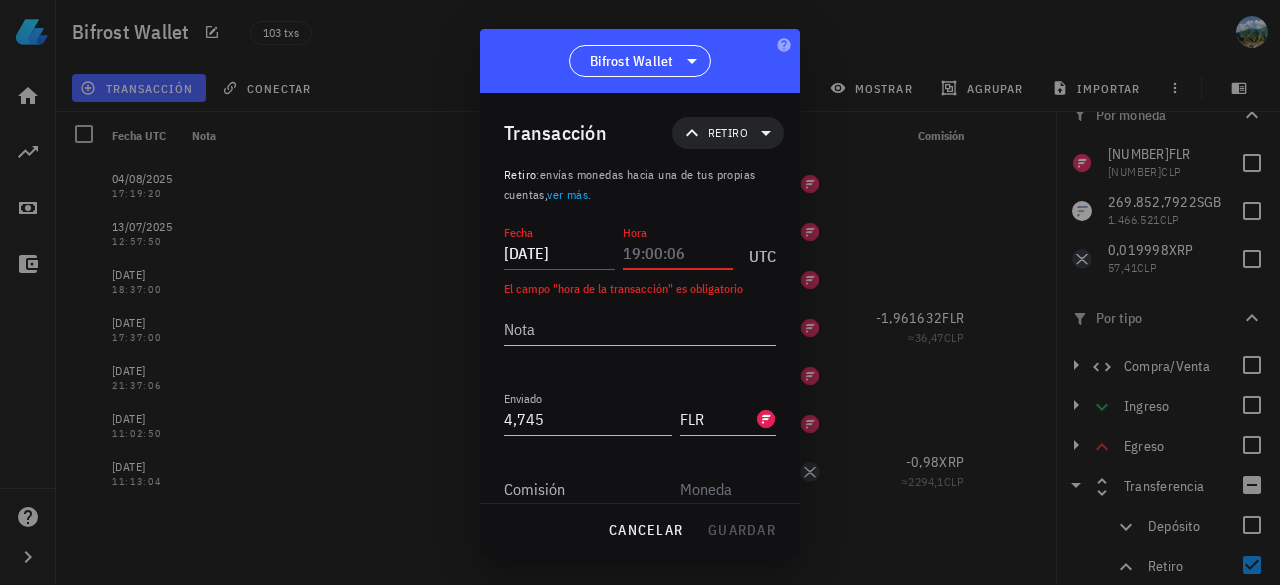 paste on "00:14:42" 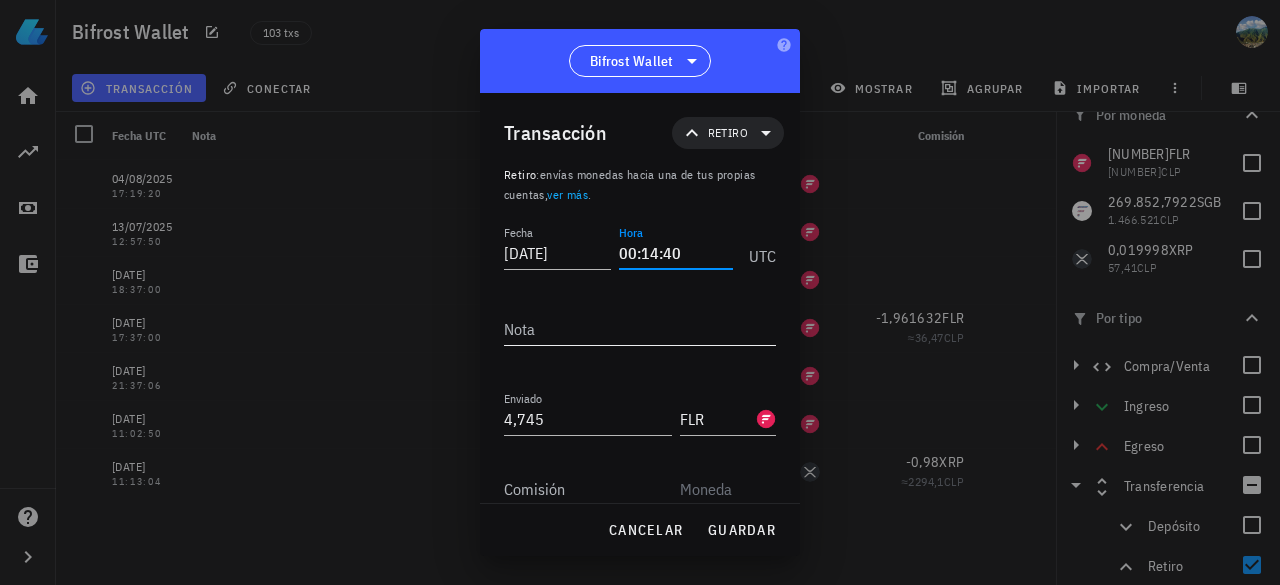 type on "00:14:40" 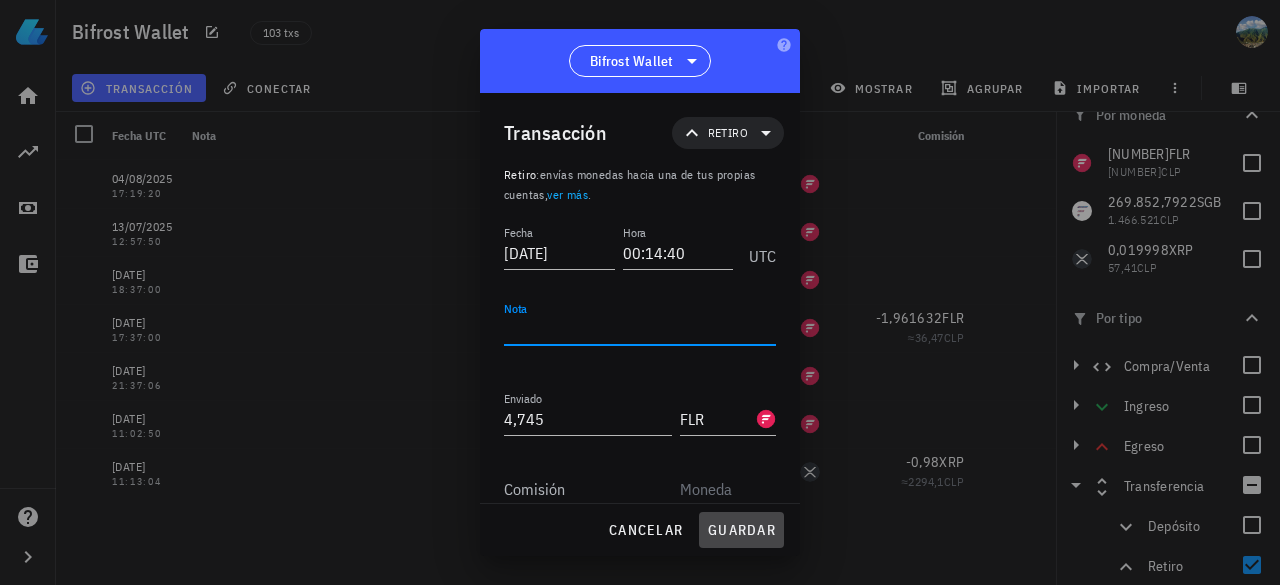 click on "guardar" at bounding box center [741, 530] 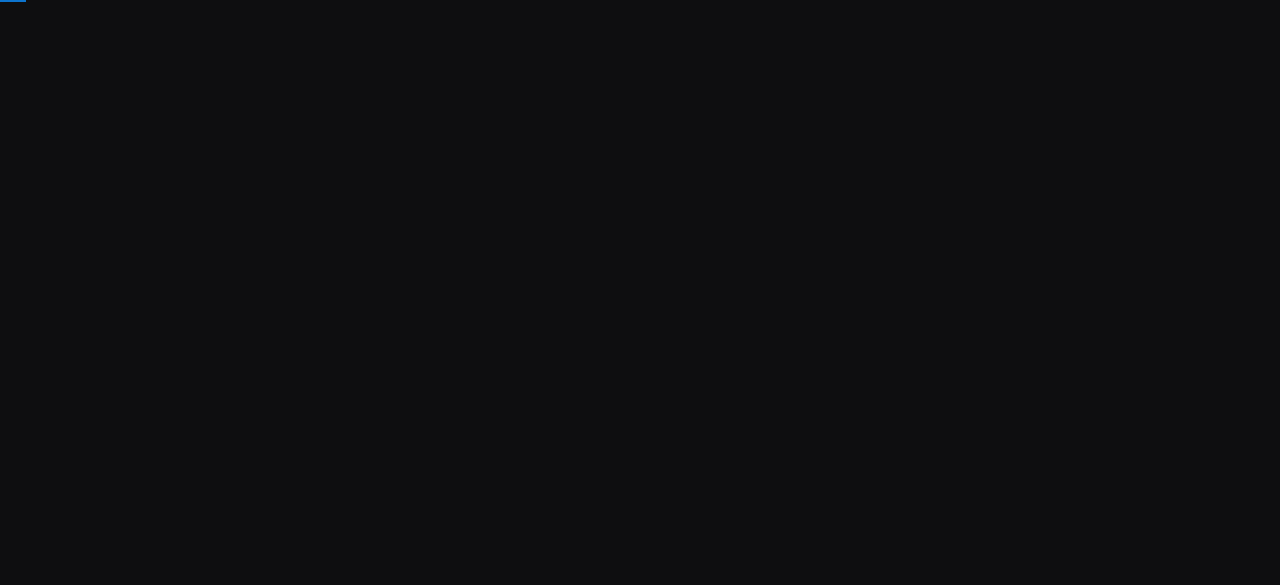 scroll, scrollTop: 0, scrollLeft: 0, axis: both 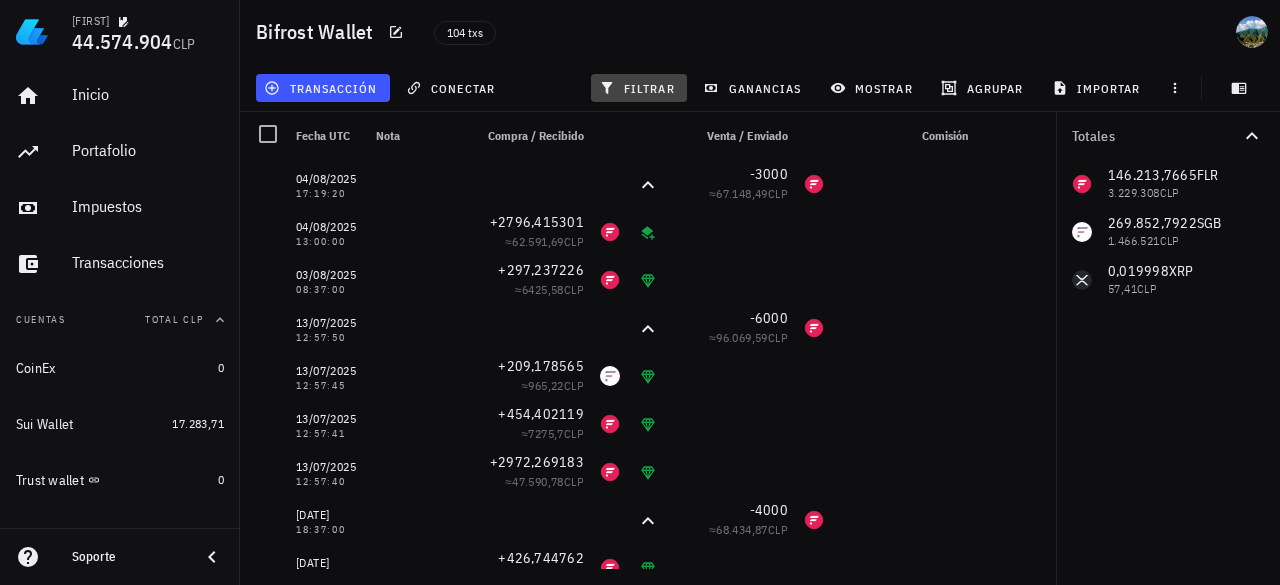 click on "filtrar" at bounding box center [639, 88] 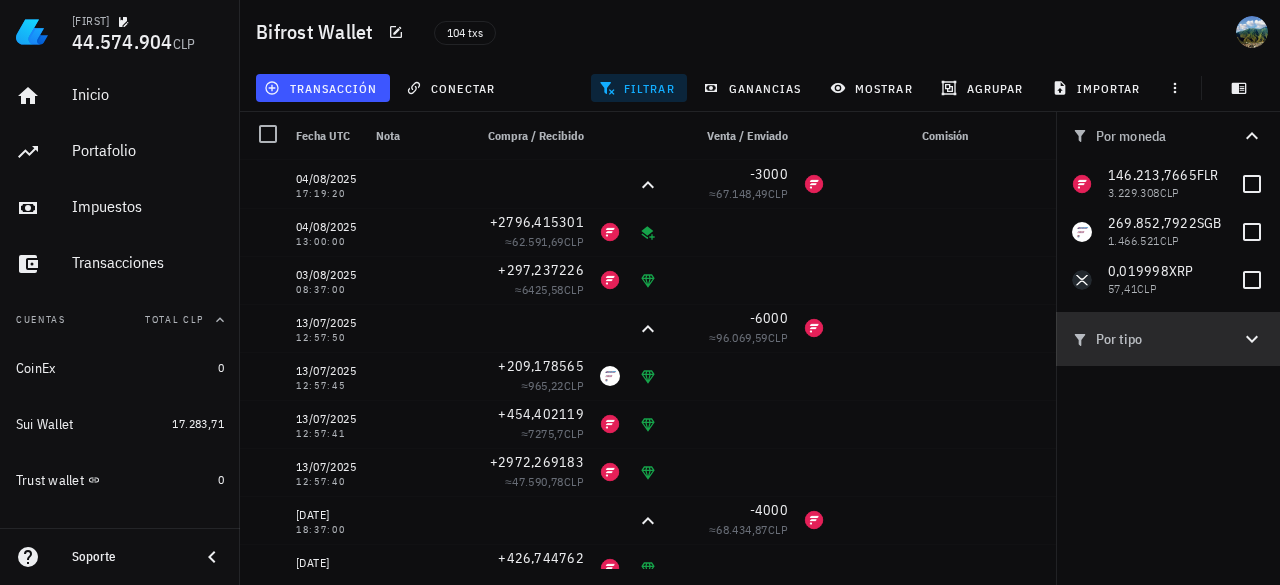 click 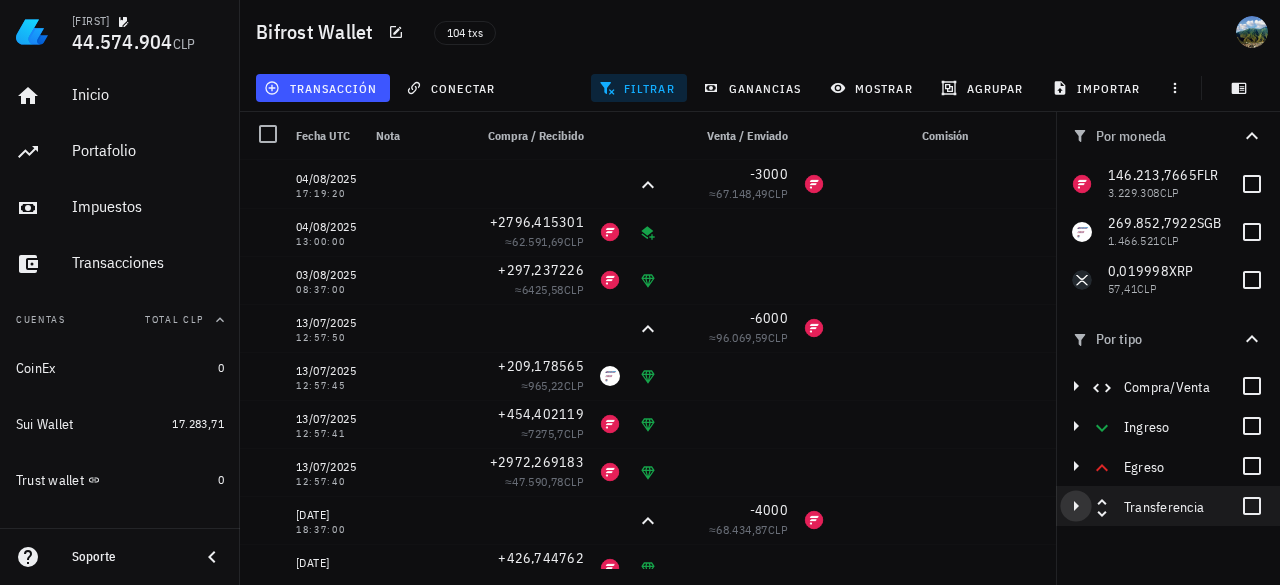click 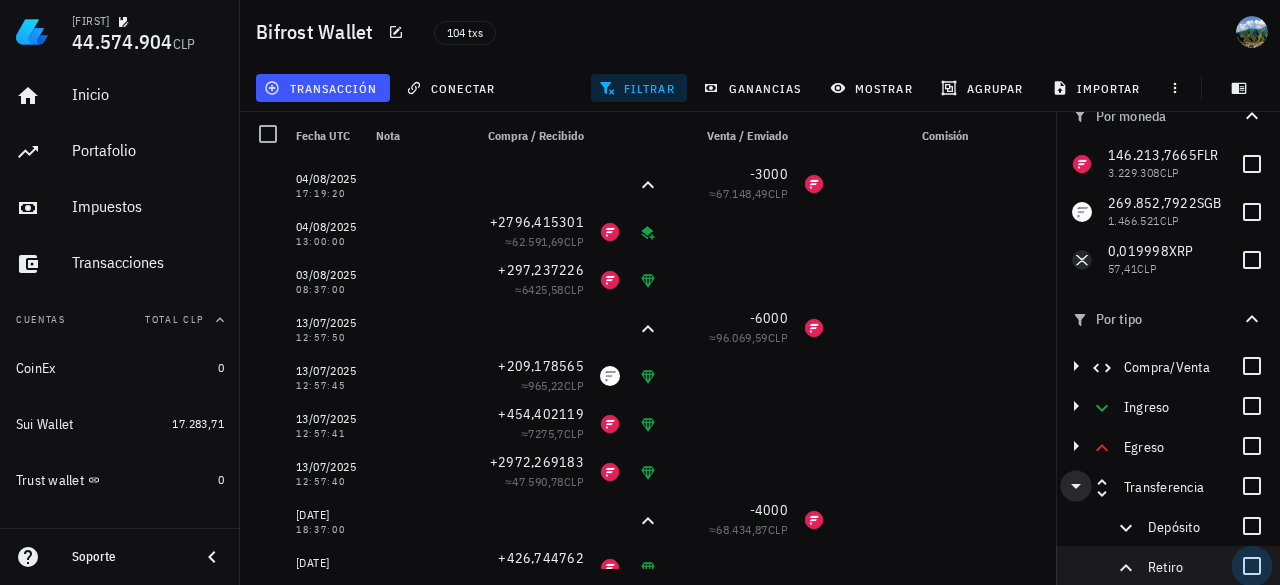 scroll, scrollTop: 21, scrollLeft: 0, axis: vertical 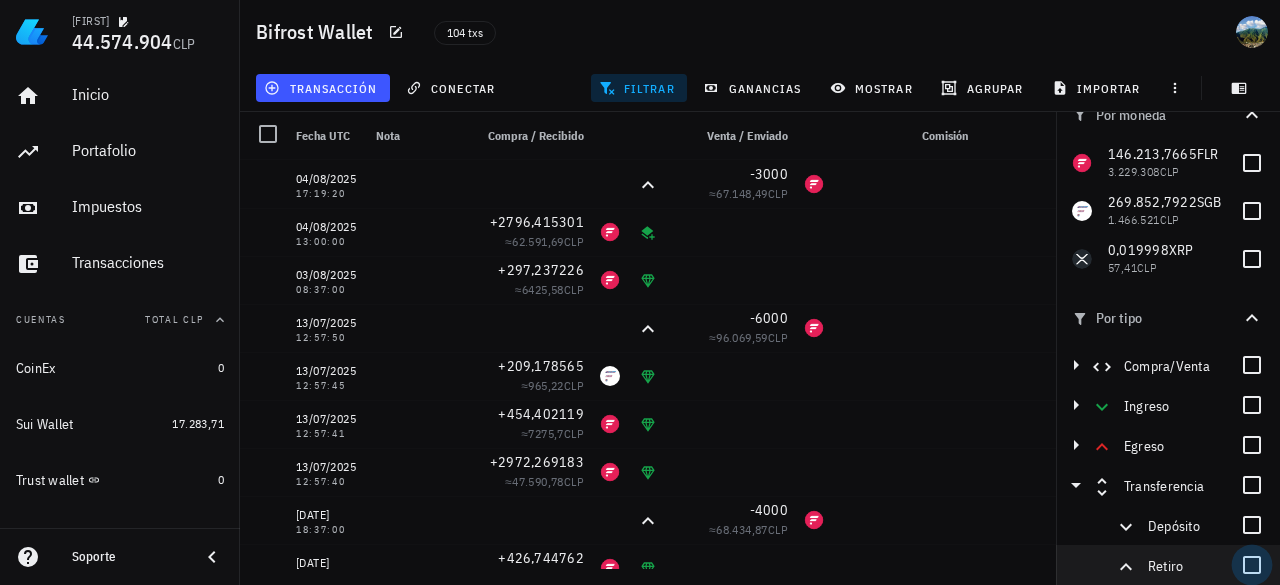 click at bounding box center [1252, 565] 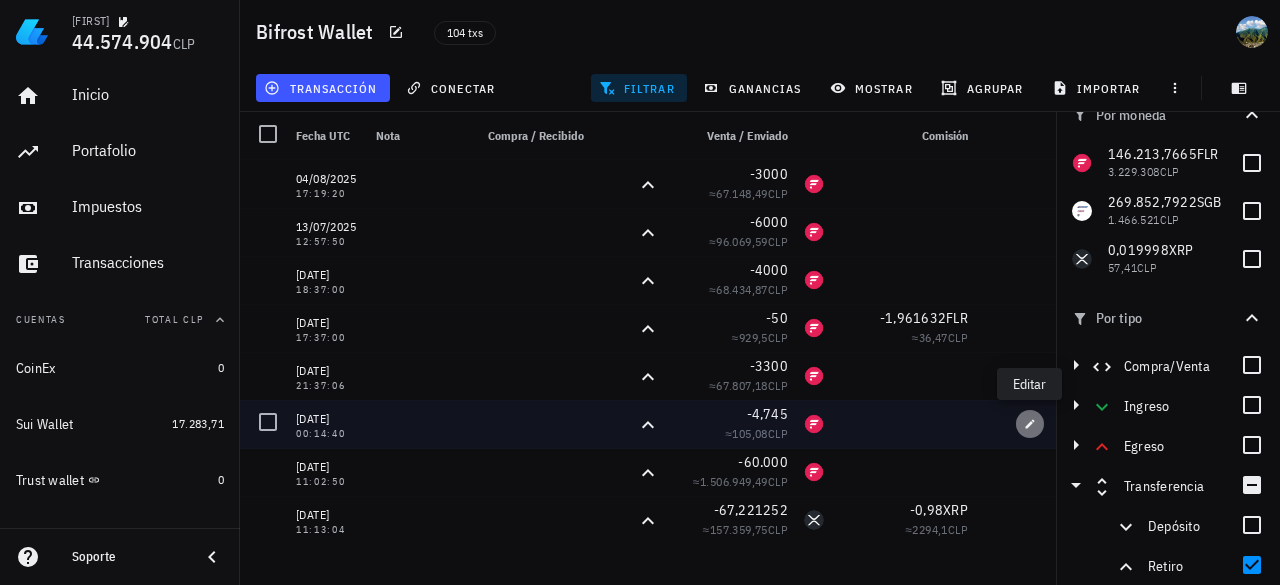 click 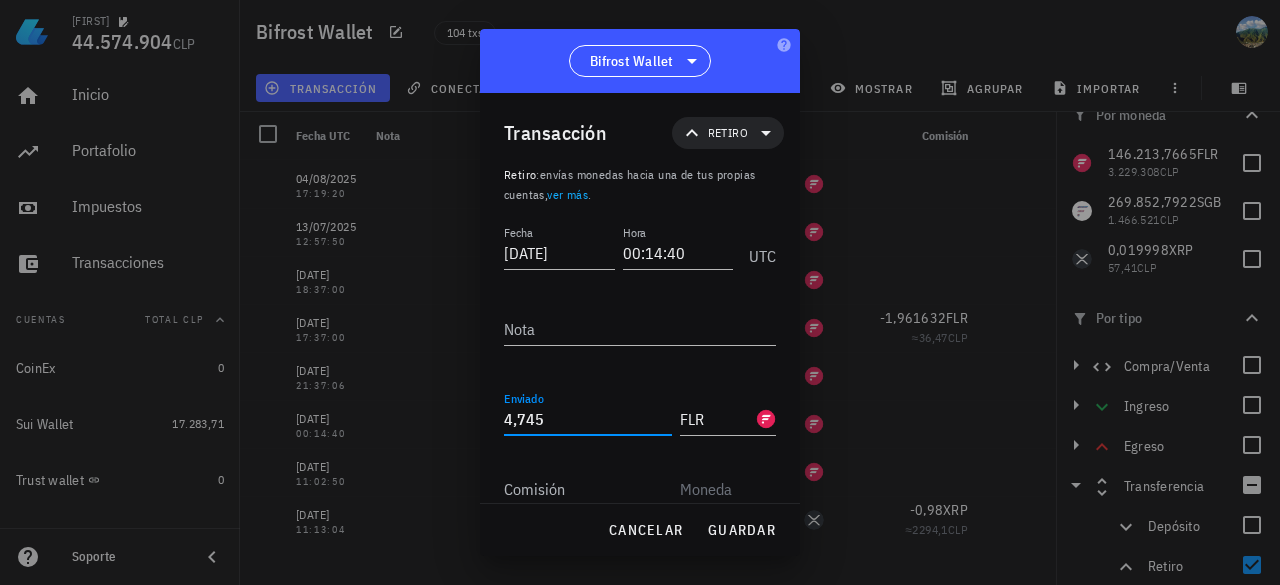 click on "4,745" at bounding box center (588, 419) 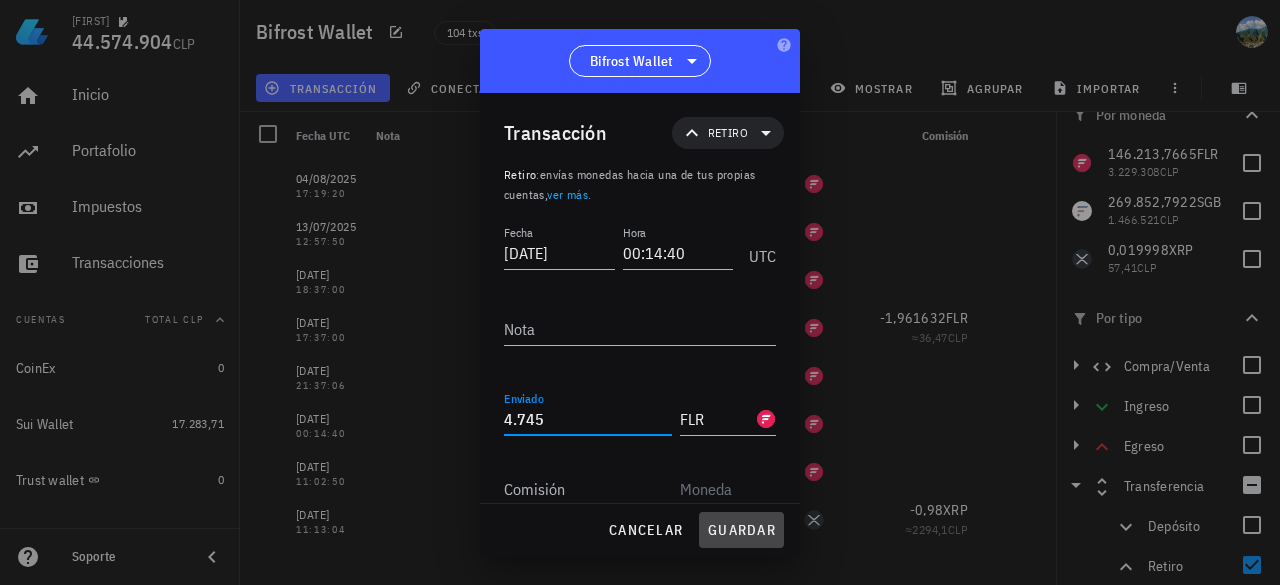click on "guardar" at bounding box center (741, 530) 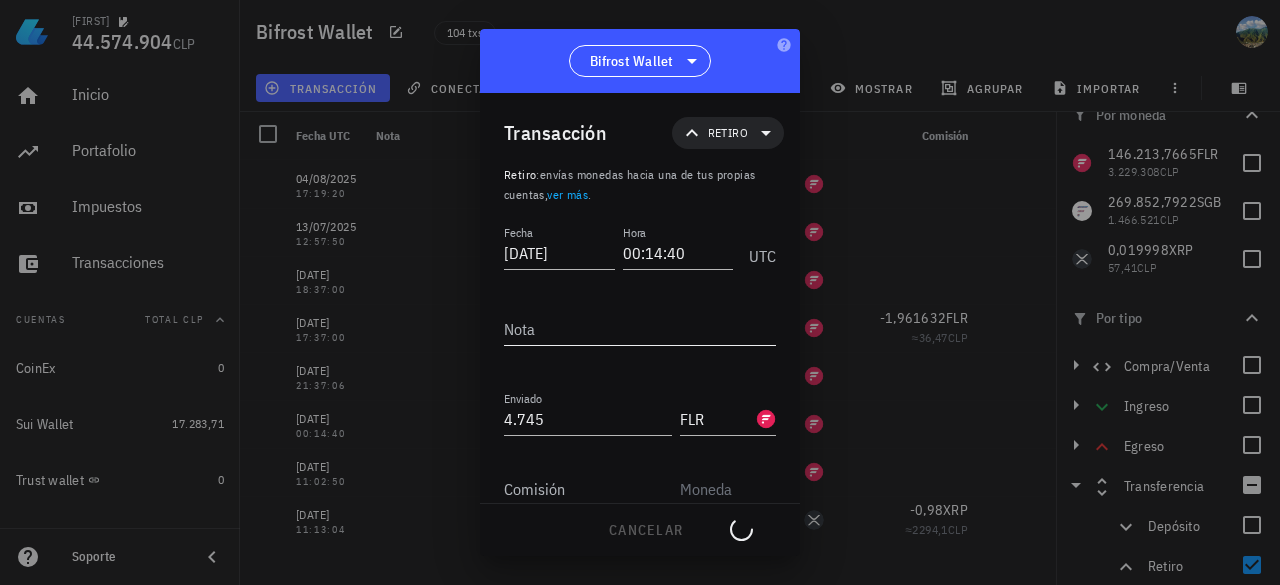 type on "4,745" 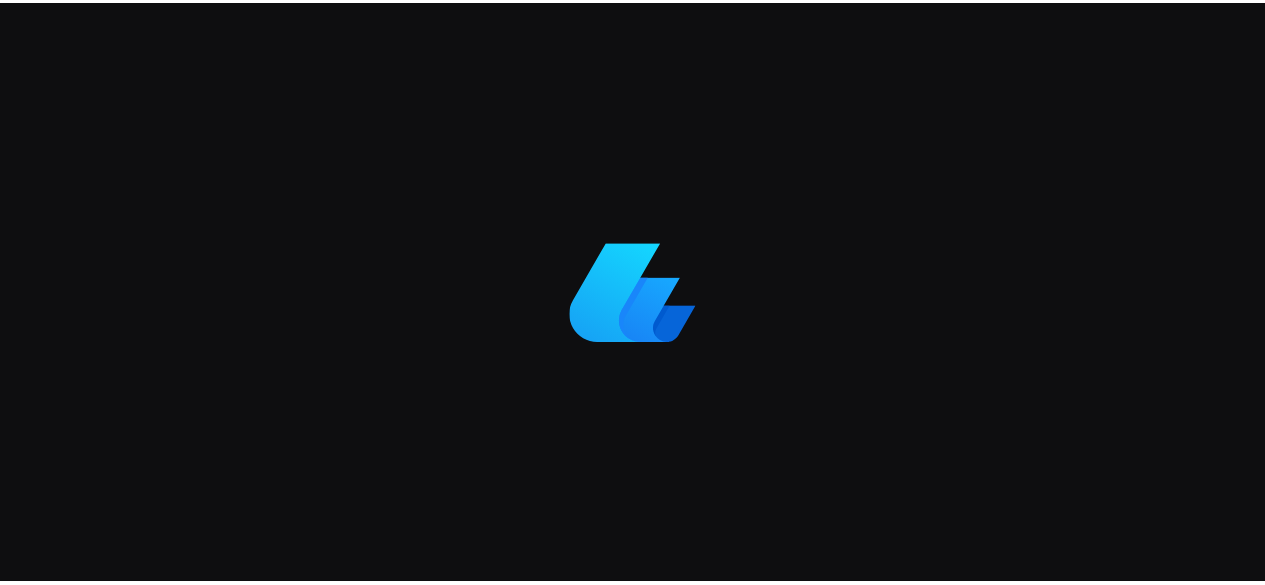 scroll, scrollTop: 0, scrollLeft: 0, axis: both 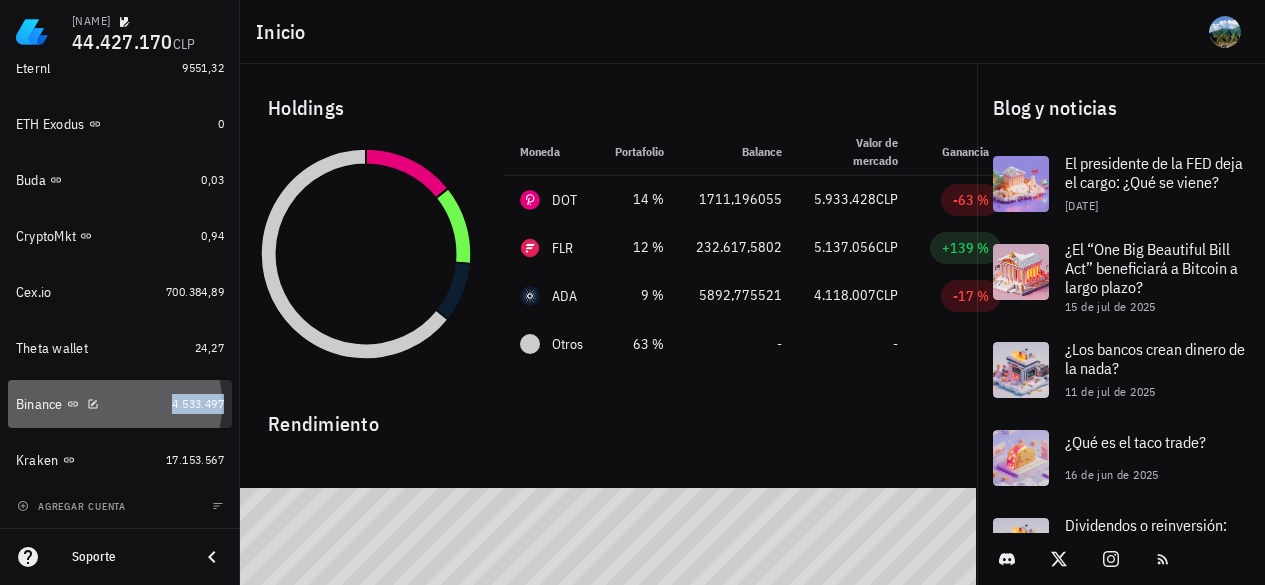 click on "4.533.497" at bounding box center (198, 403) 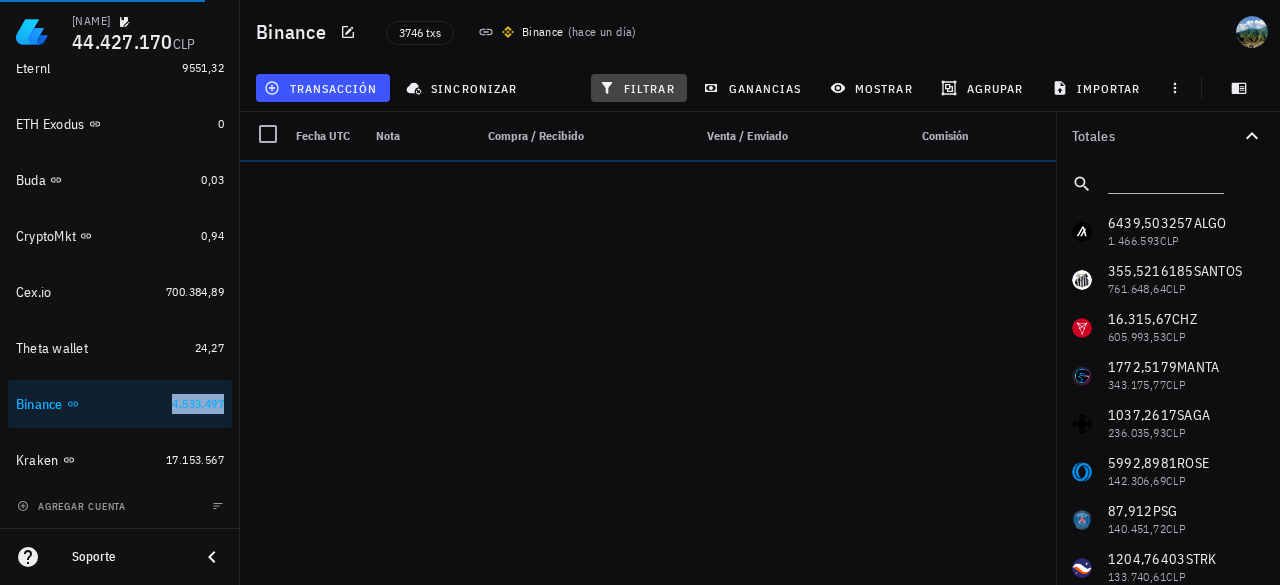 click on "filtrar" at bounding box center (639, 88) 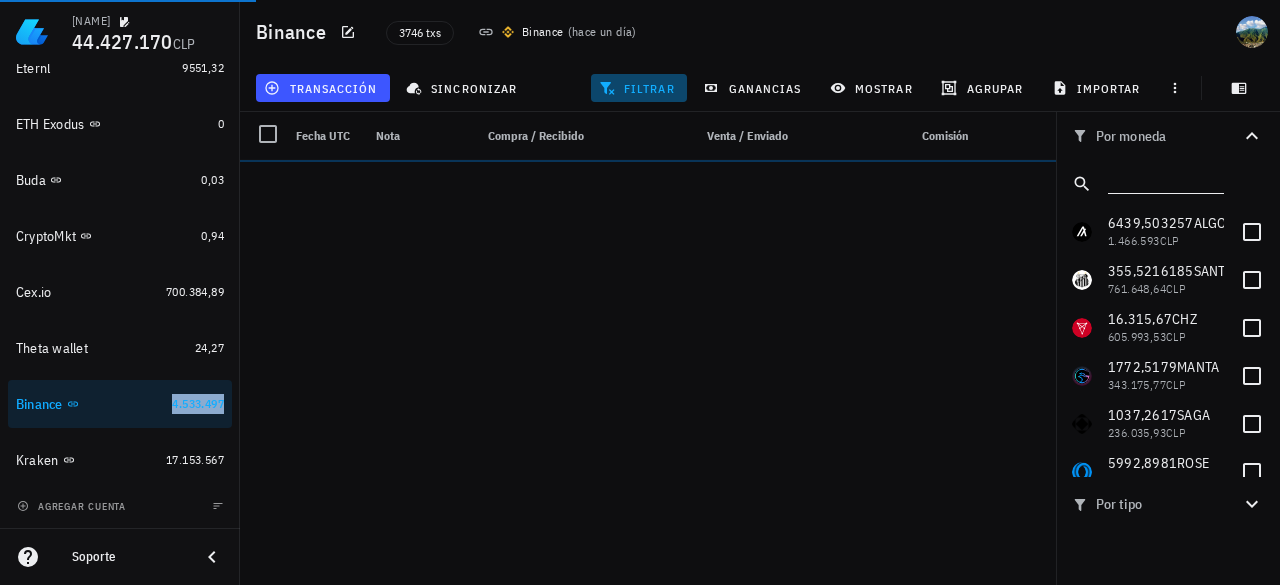 click at bounding box center [1164, 180] 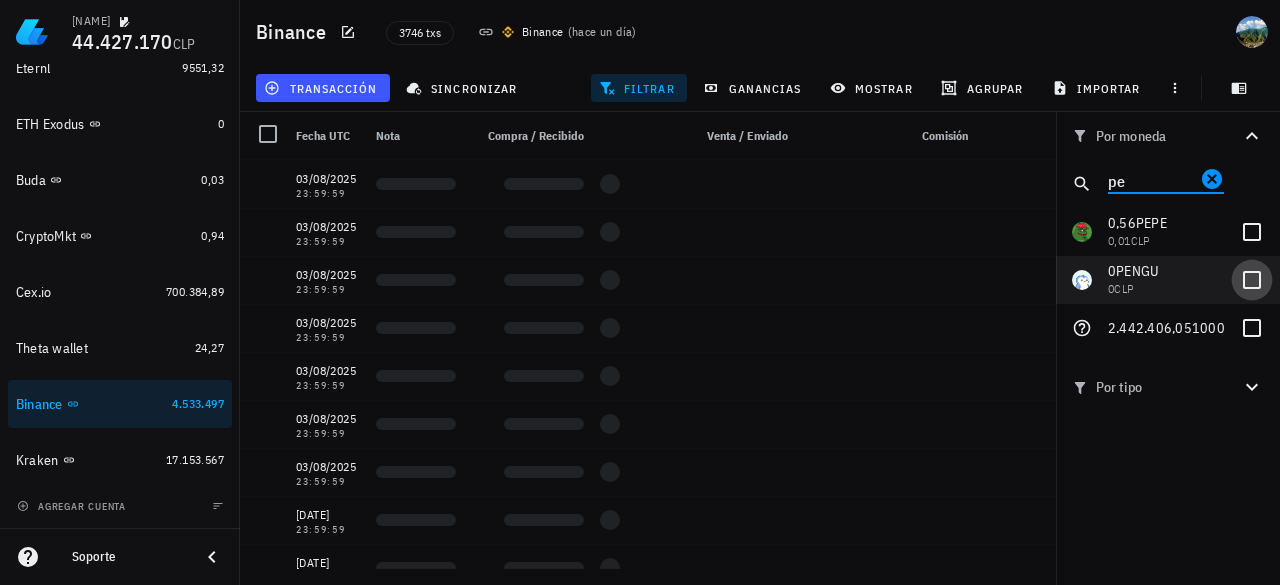 type on "pe" 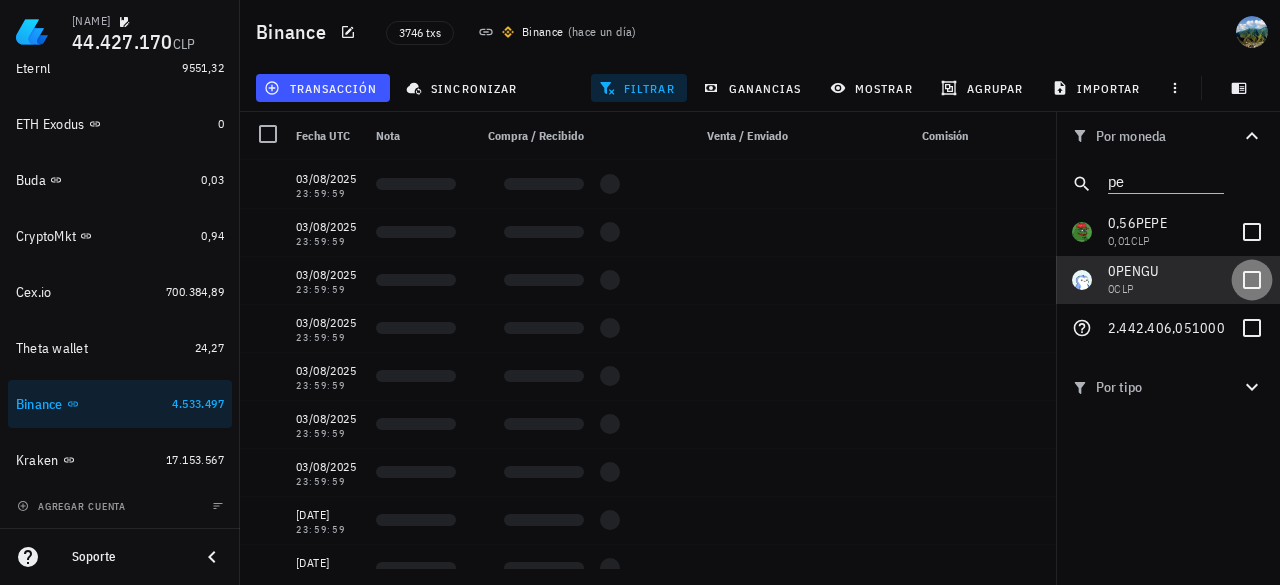 click at bounding box center (1252, 280) 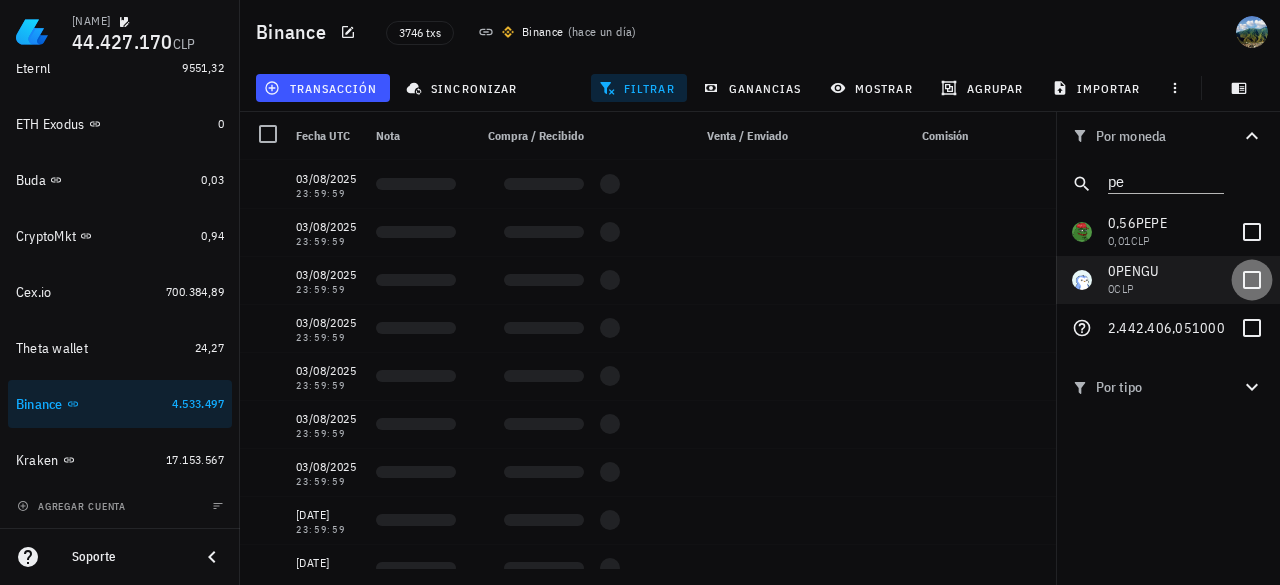 checkbox on "true" 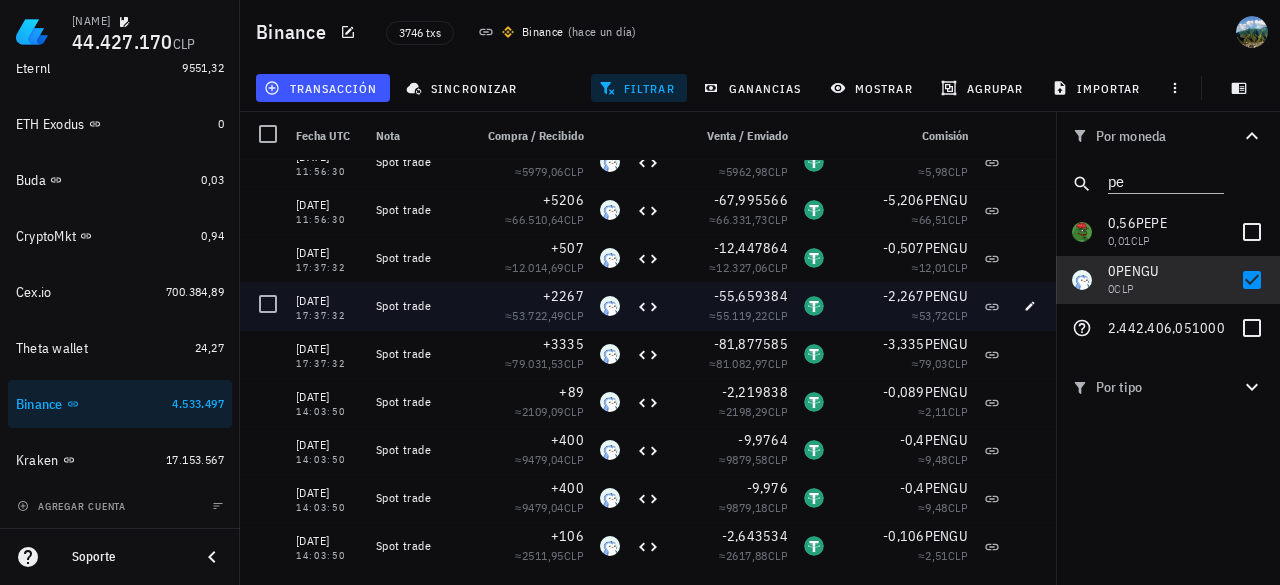 scroll, scrollTop: 119, scrollLeft: 0, axis: vertical 